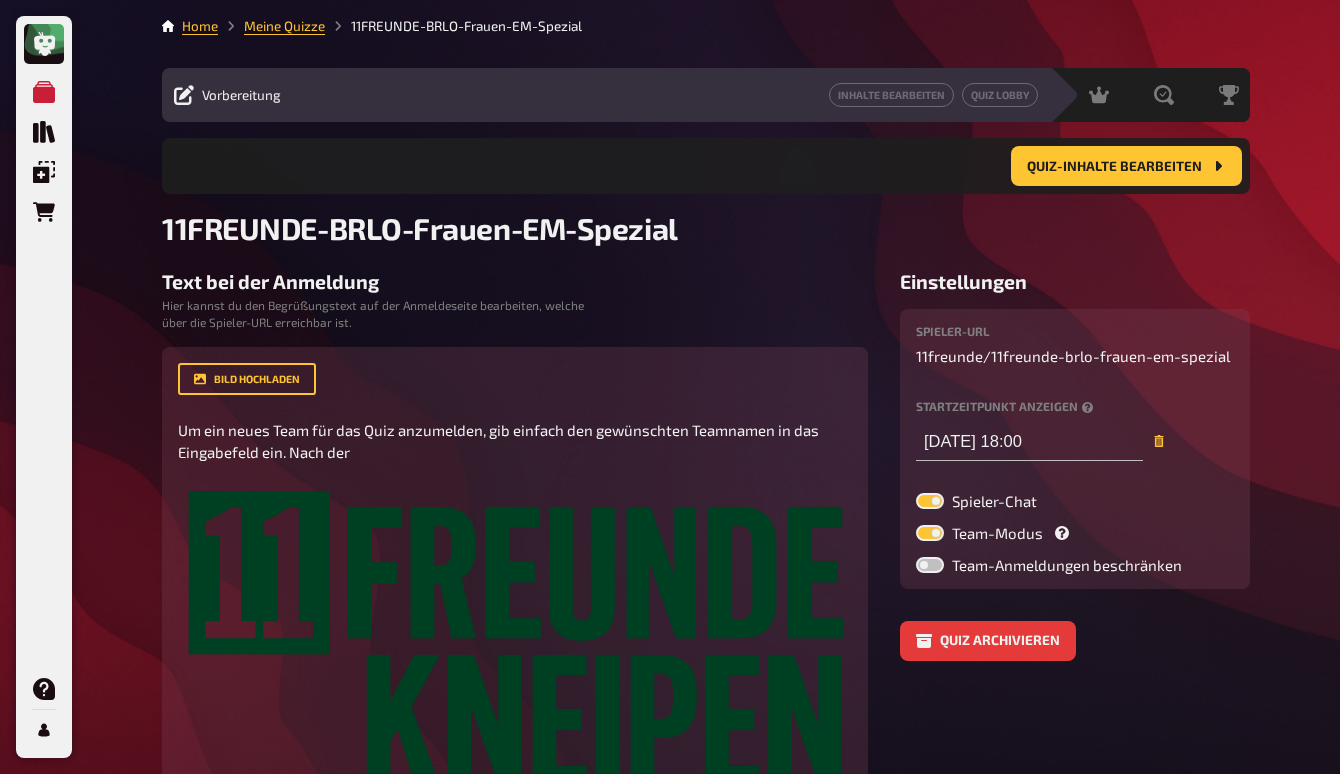 scroll, scrollTop: 213, scrollLeft: 0, axis: vertical 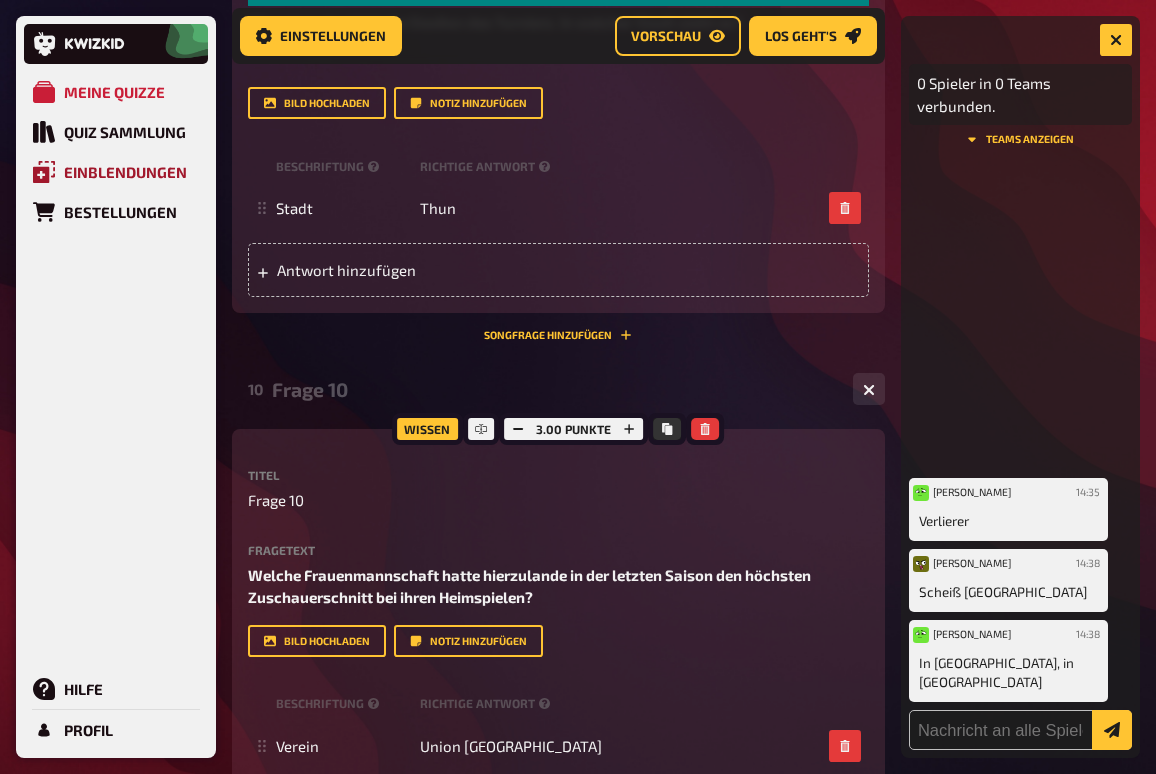 click 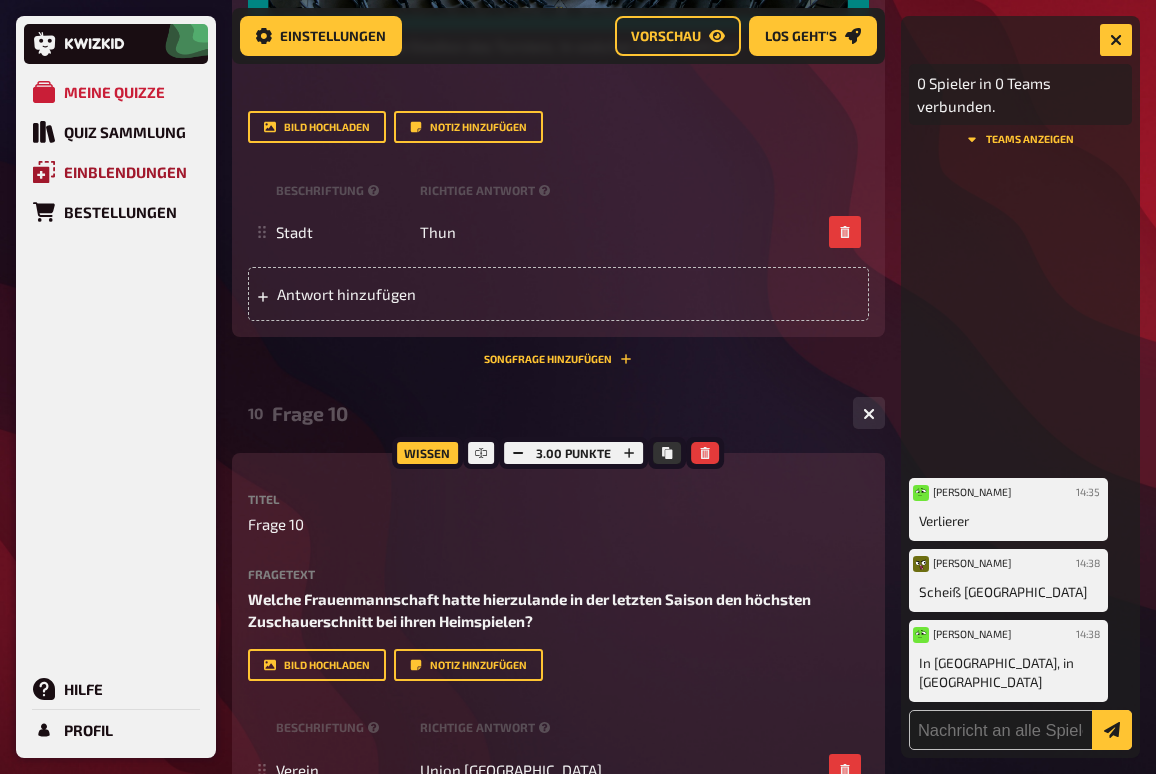 scroll, scrollTop: 0, scrollLeft: 0, axis: both 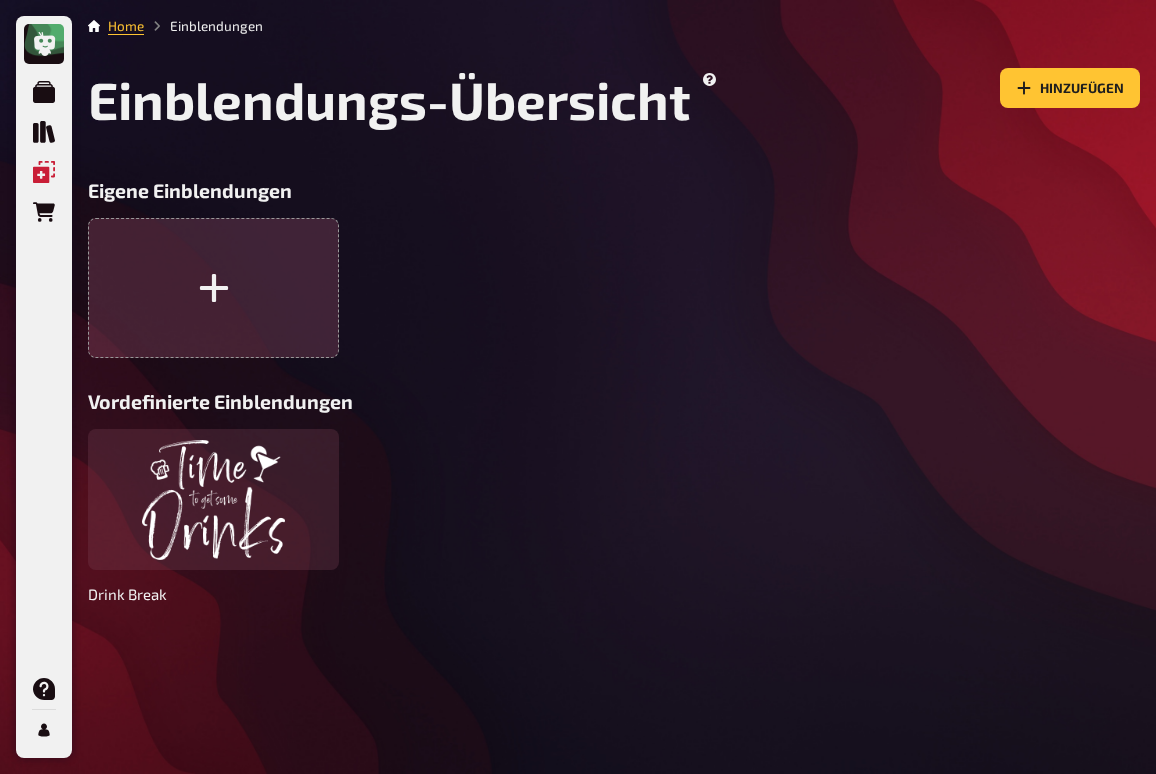 click 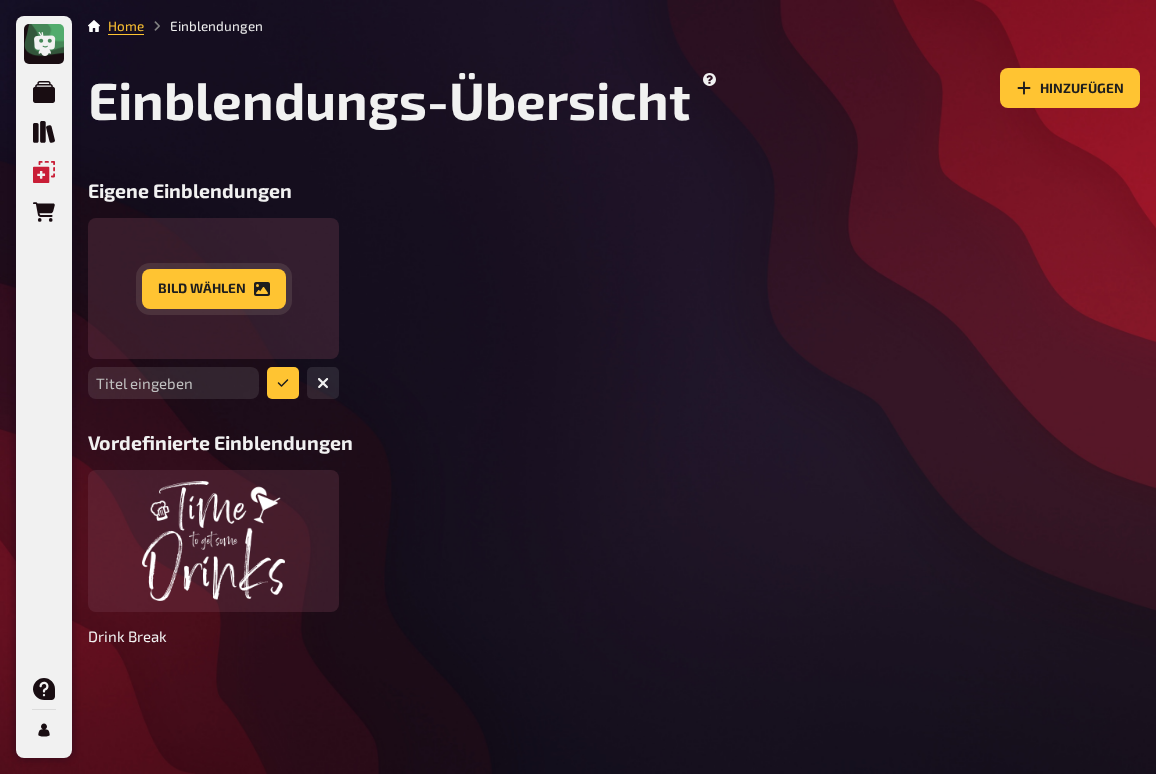 click on "Bild wählen" at bounding box center [214, 289] 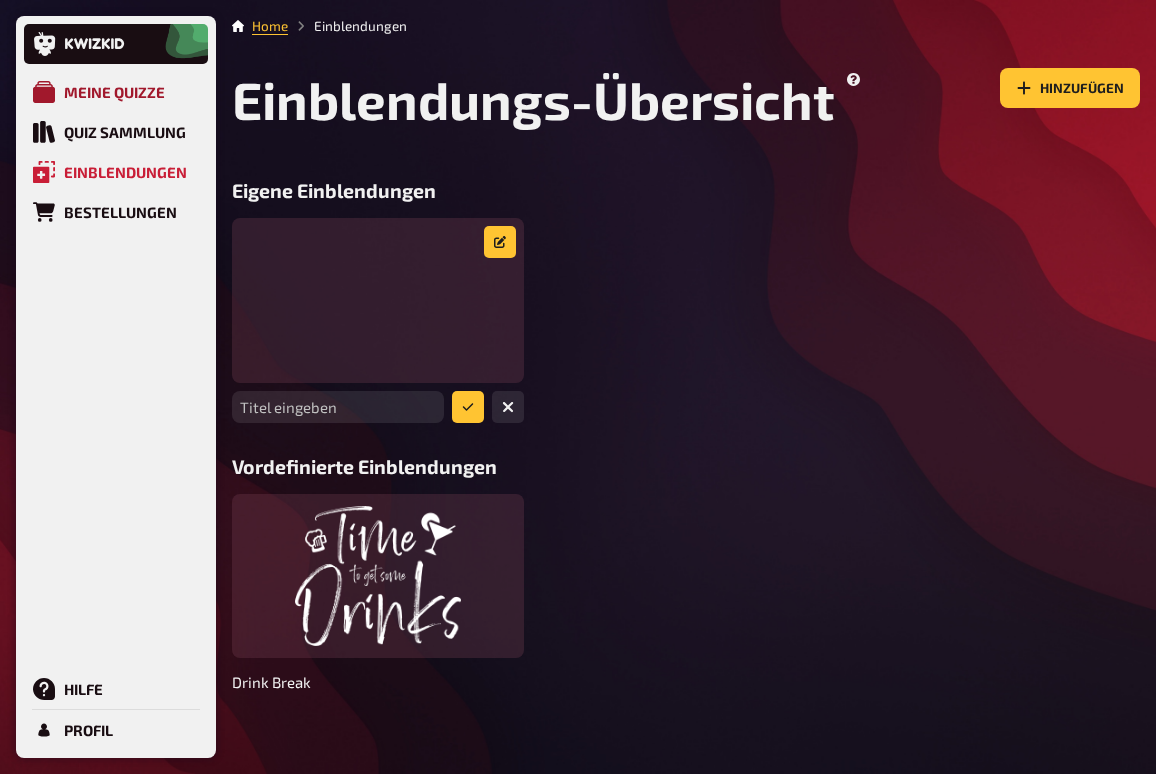 click on "Meine Quizze" at bounding box center (114, 92) 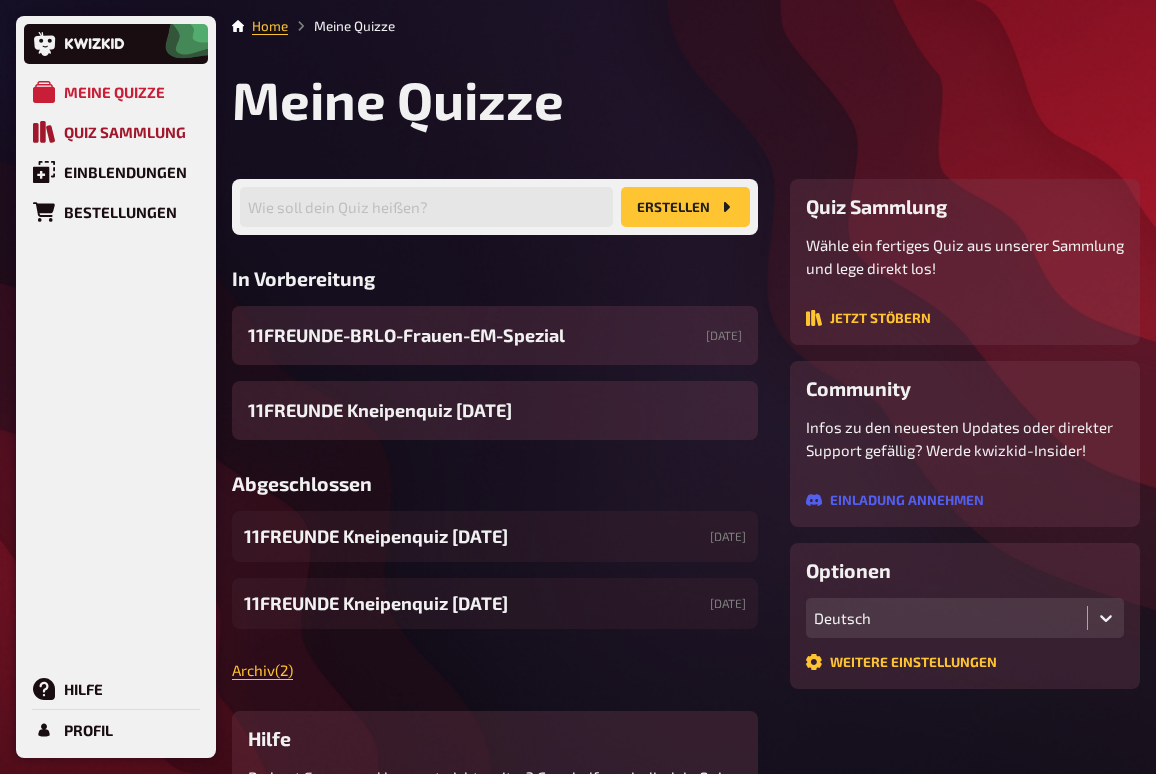 click on "Quiz Sammlung" at bounding box center [125, 132] 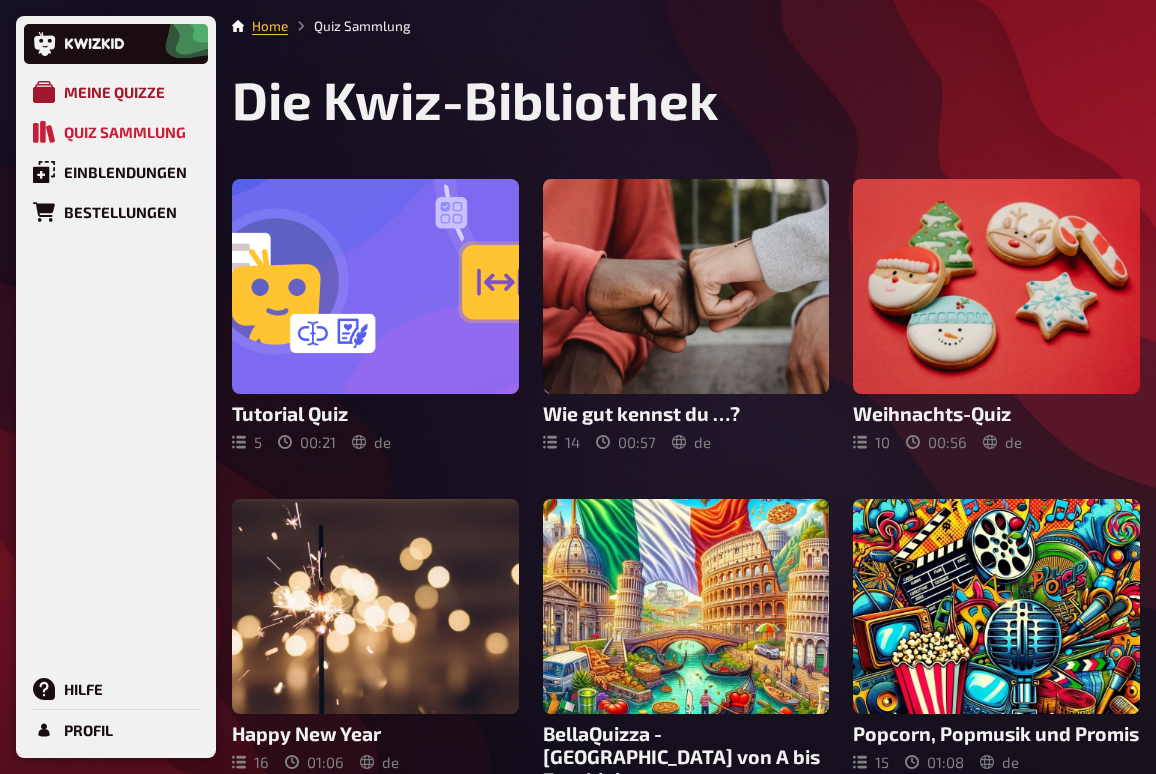 click on "Meine Quizze" at bounding box center [114, 92] 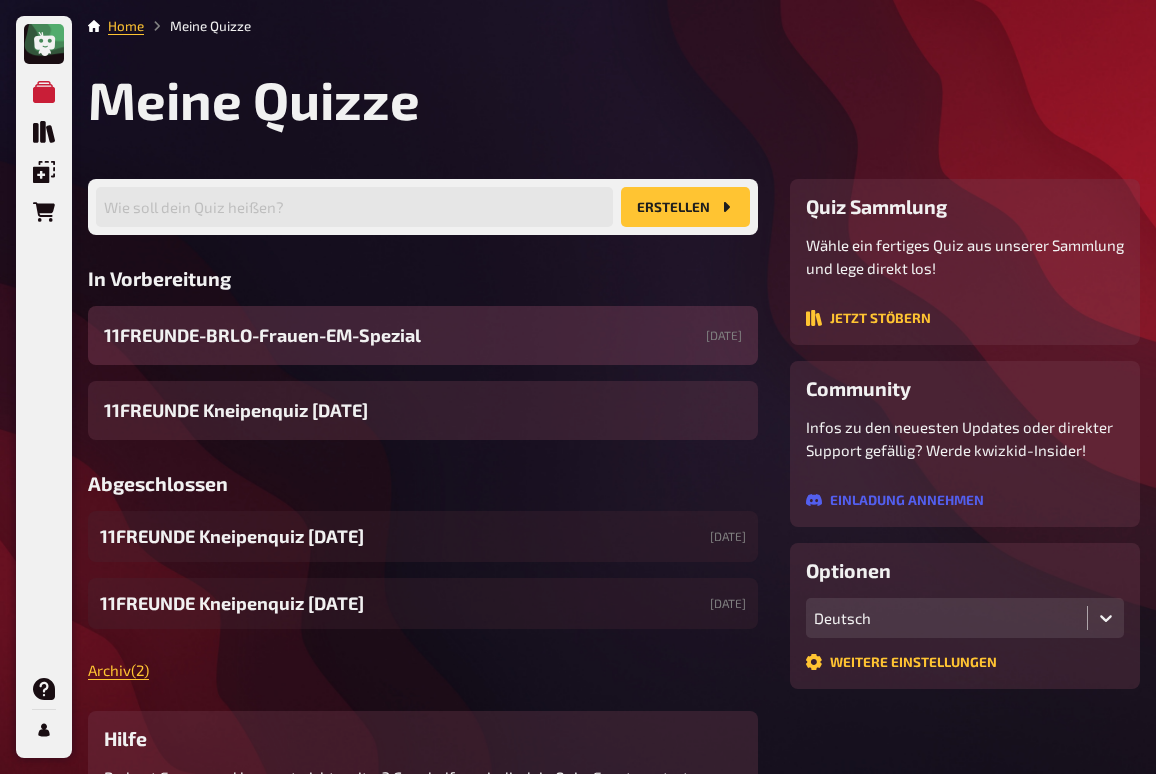 click on "11FREUNDE-BRLO-Frauen-EM-Spezial [DATE]" at bounding box center (423, 335) 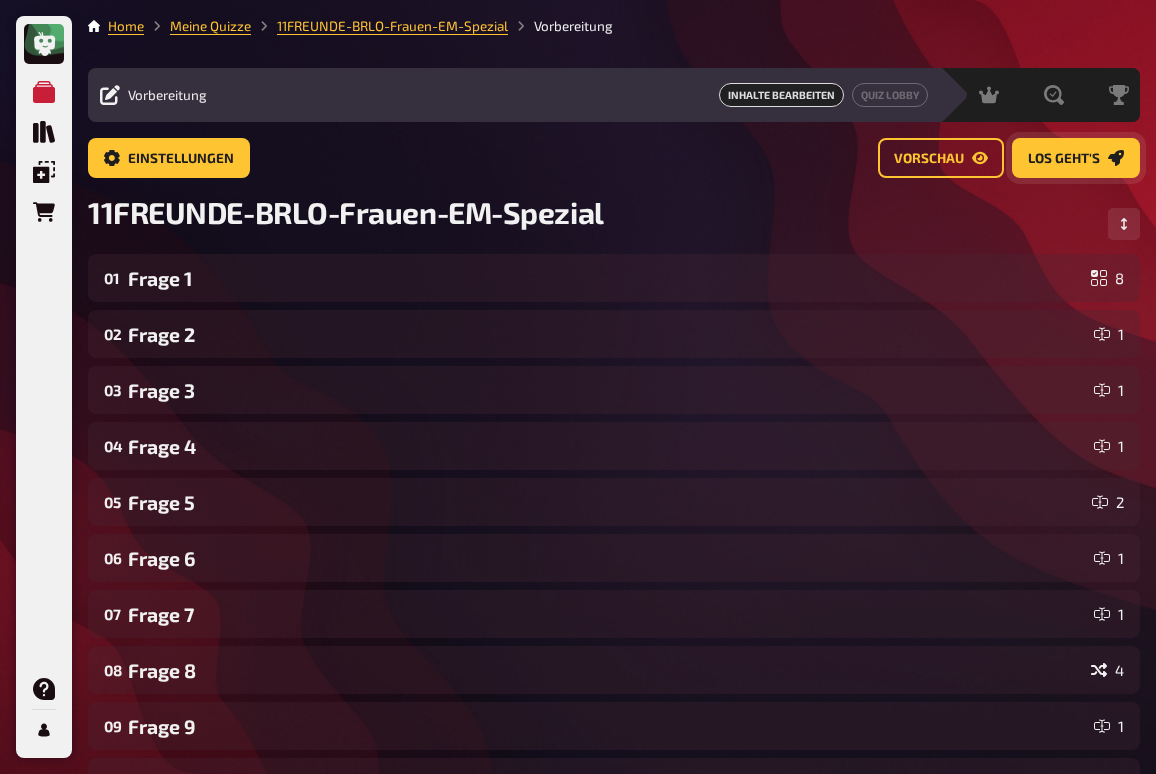 click on "Los geht's" at bounding box center (1064, 159) 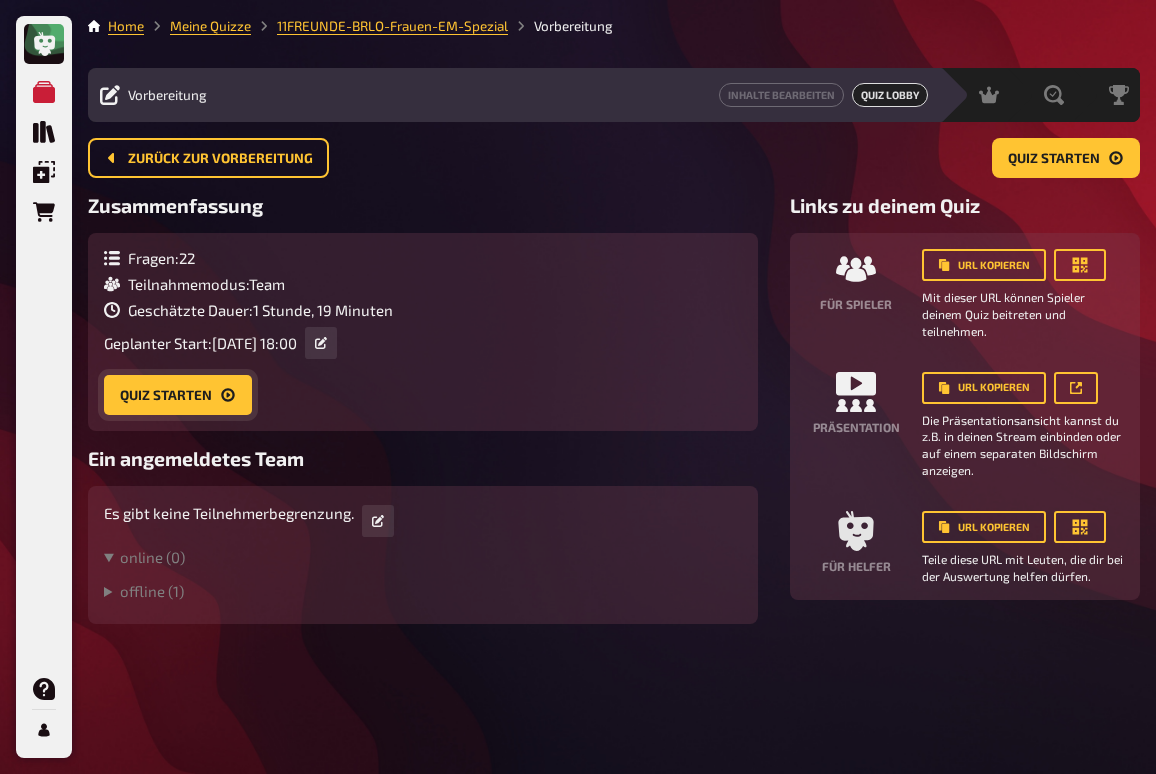 click on "Quiz starten" at bounding box center (178, 395) 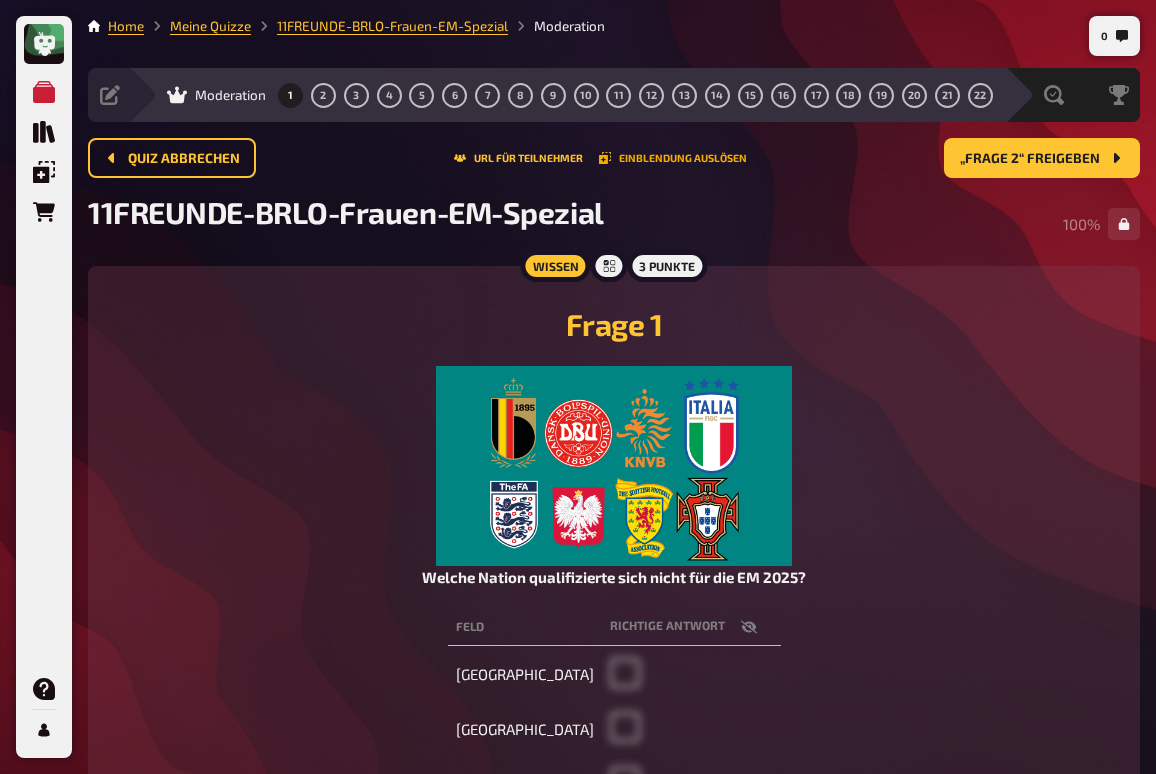 click on "Einblendung auslösen" at bounding box center [673, 158] 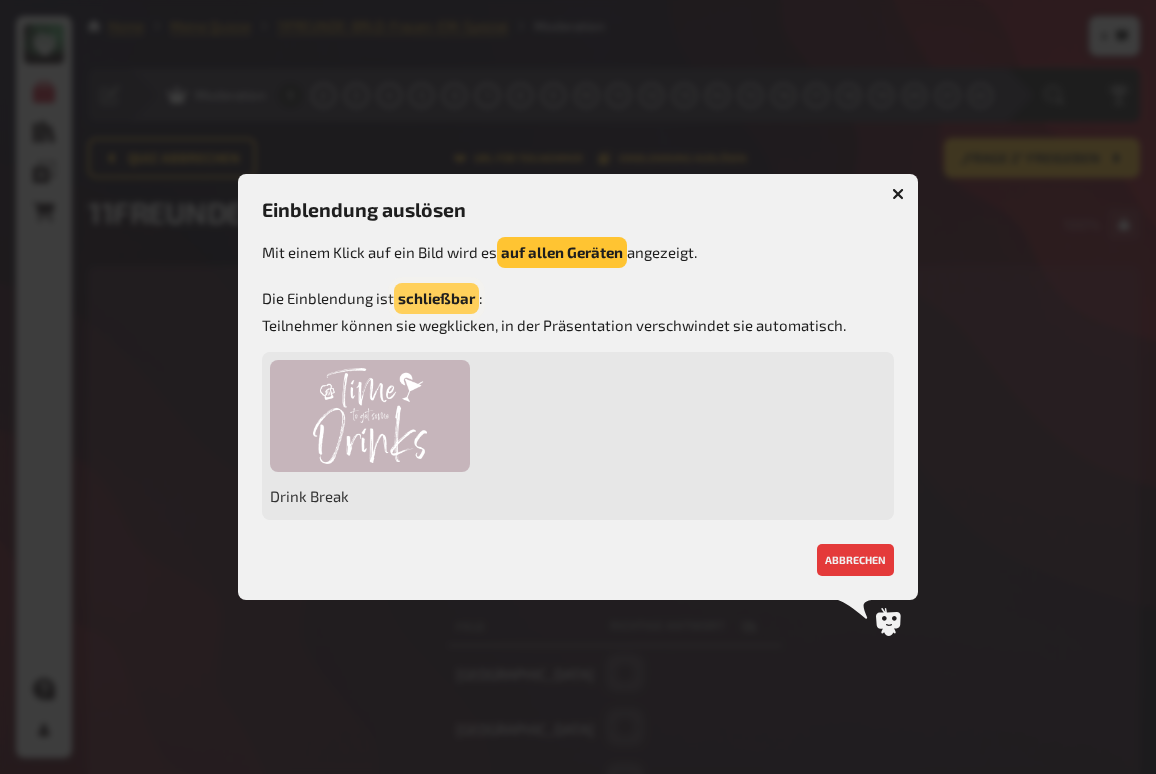 click on "schließbar" at bounding box center [436, 298] 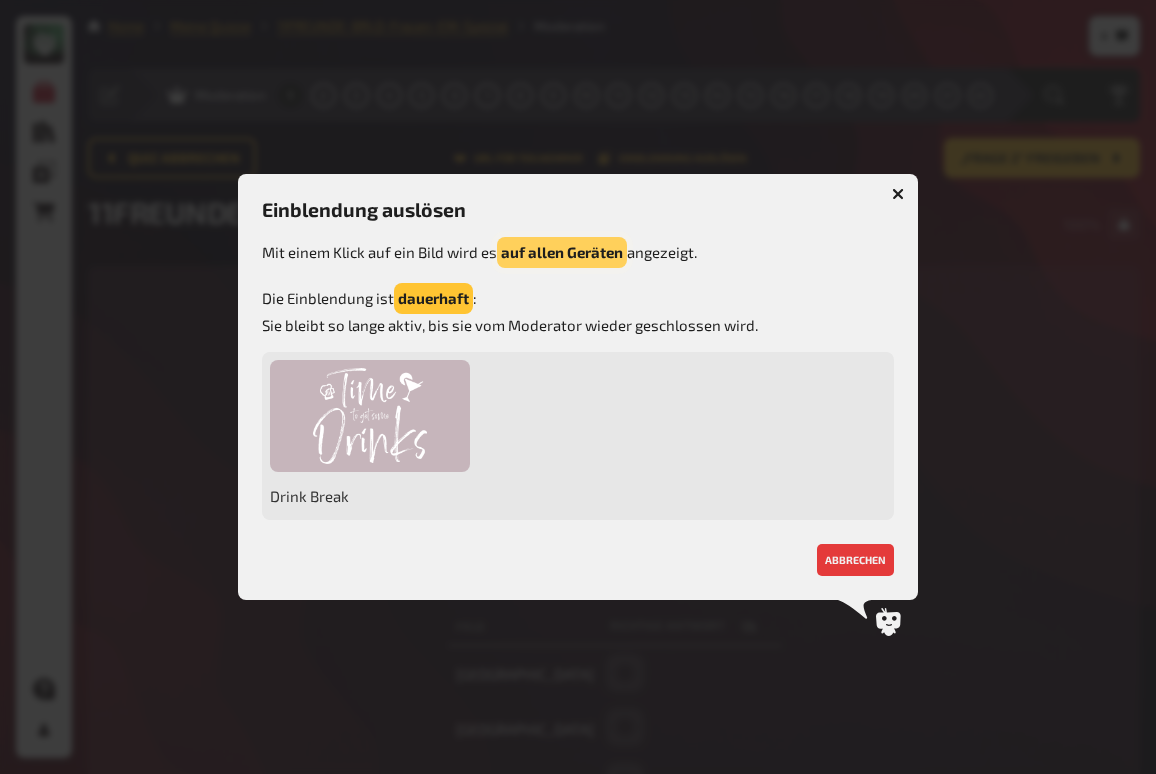 click on "auf allen Geräten" at bounding box center [562, 252] 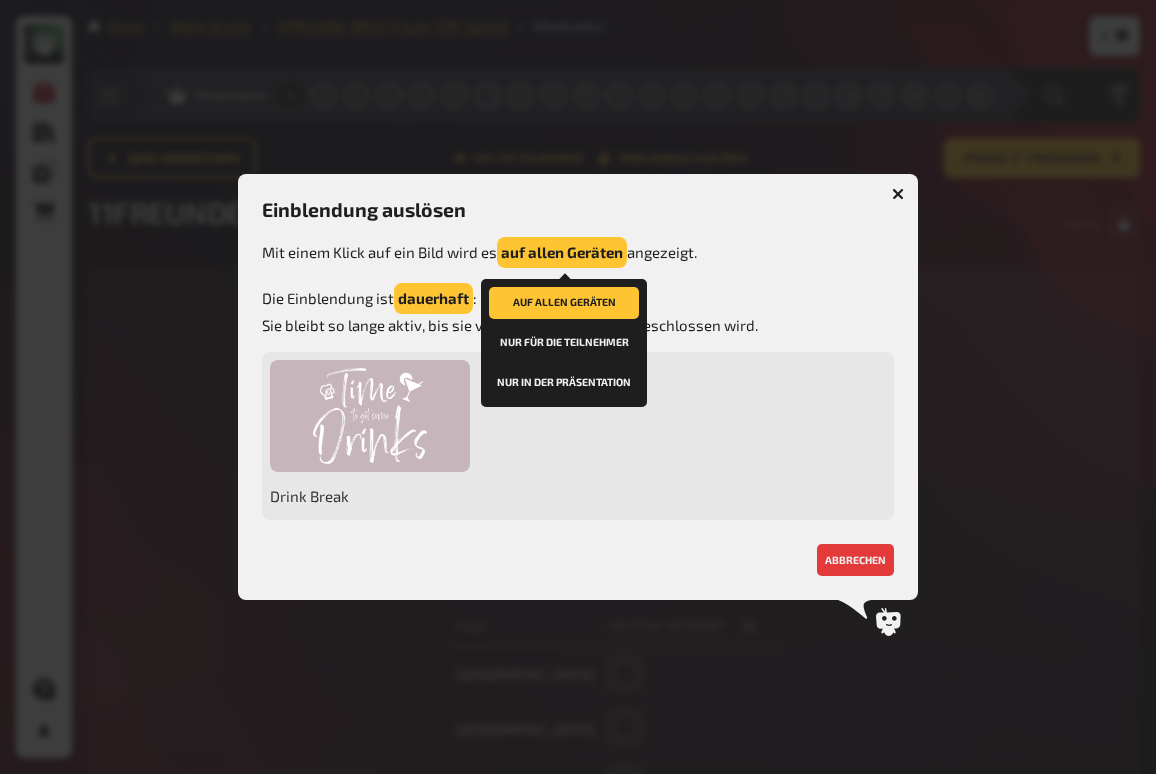 click on "nur für die Teilnehmer" at bounding box center [564, 343] 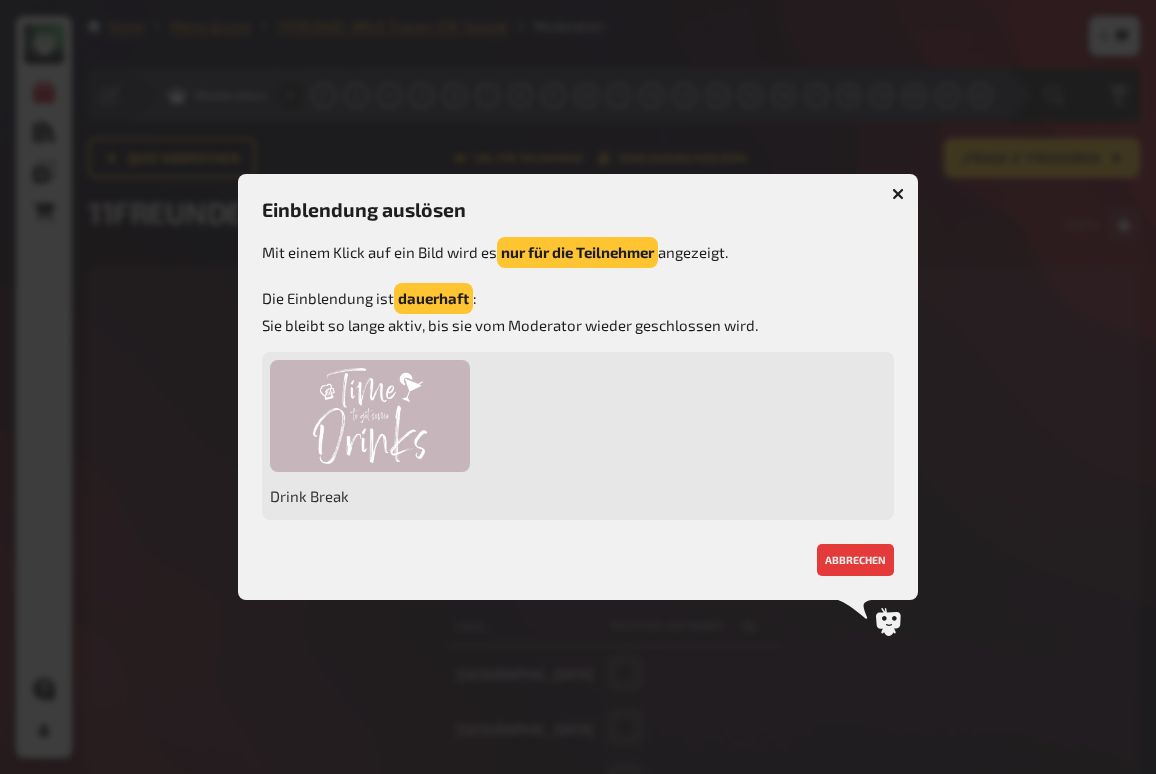 click on "Einblendung auslösen Mit einem Klick auf ein Bild wird es  nur für die Teilnehmer  angezeigt. Die Einblendung ist  dauerhaft : Sie bleibt so lange aktiv, bis sie vom Moderator wieder geschlossen wird. Drink Break abbrechen" at bounding box center (578, 387) 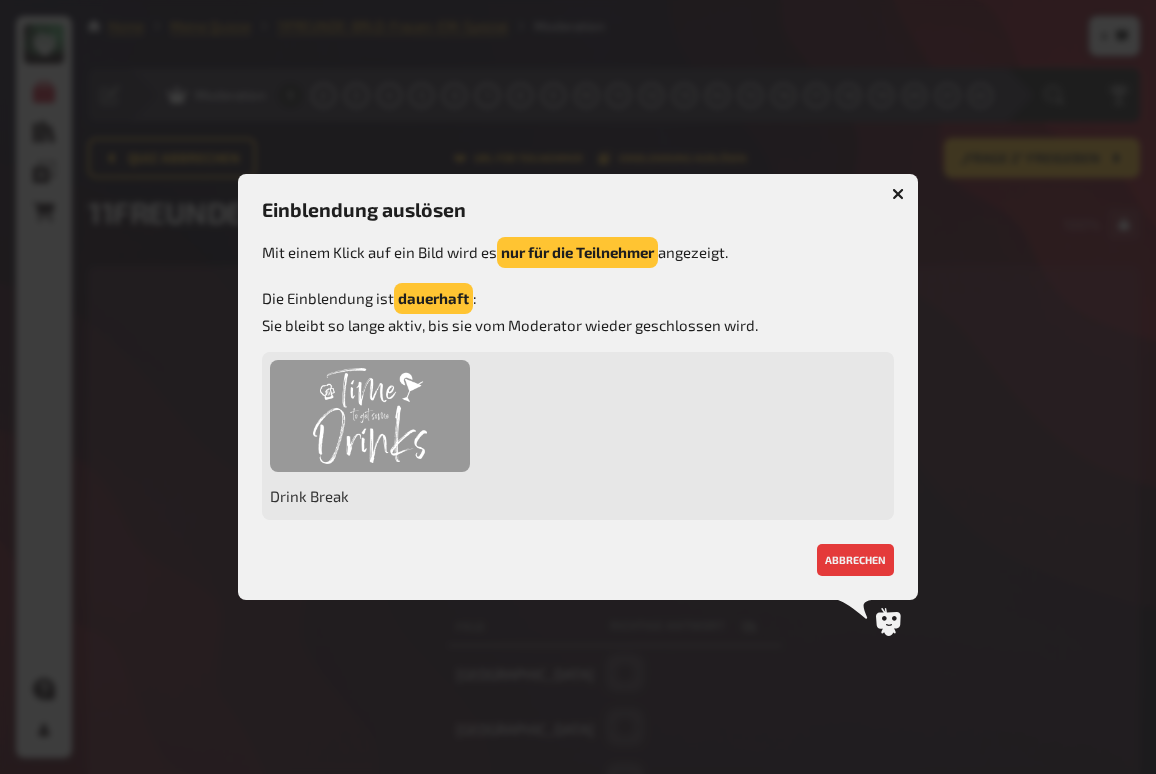 click at bounding box center [370, 416] 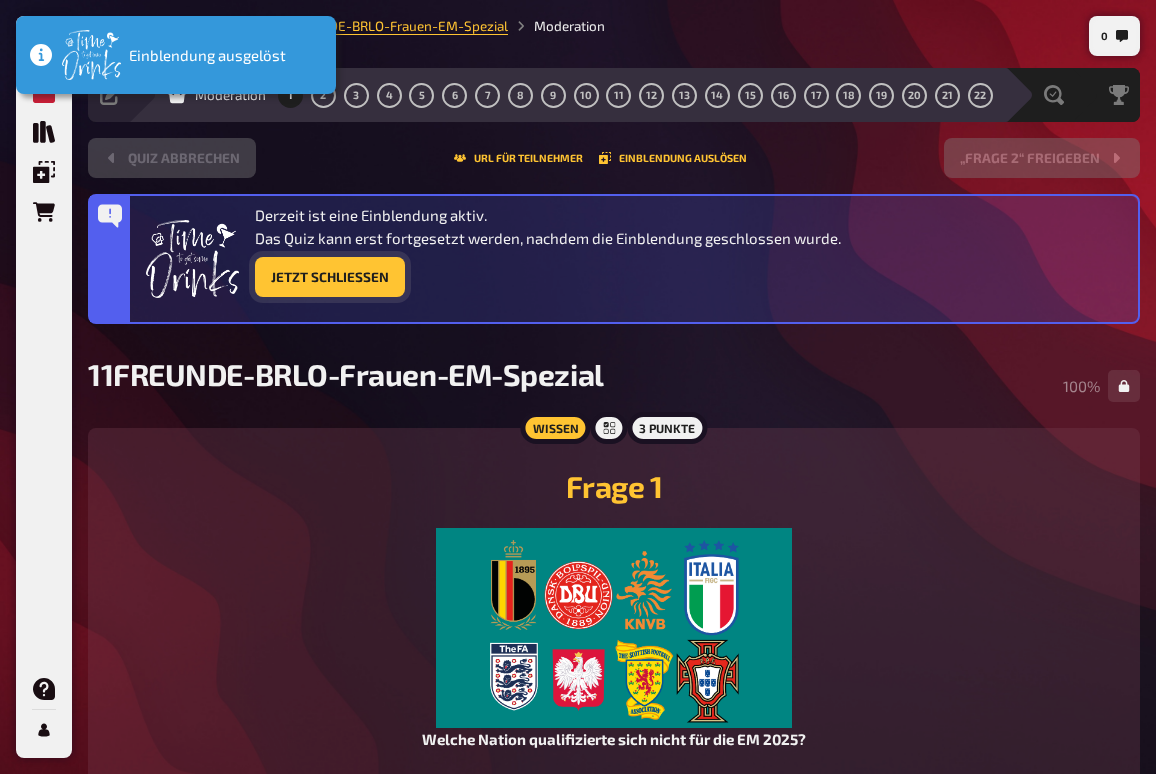 click on "Jetzt Schließen" at bounding box center (330, 277) 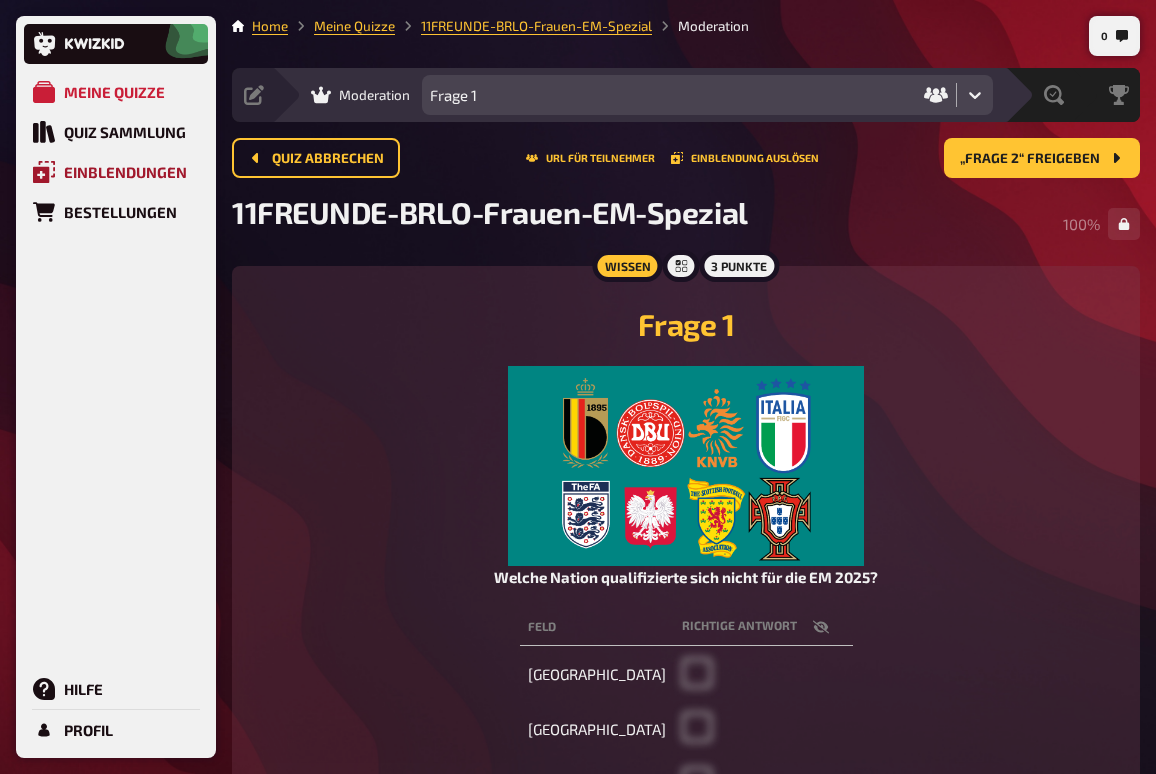 click on "Einblendungen" at bounding box center [116, 172] 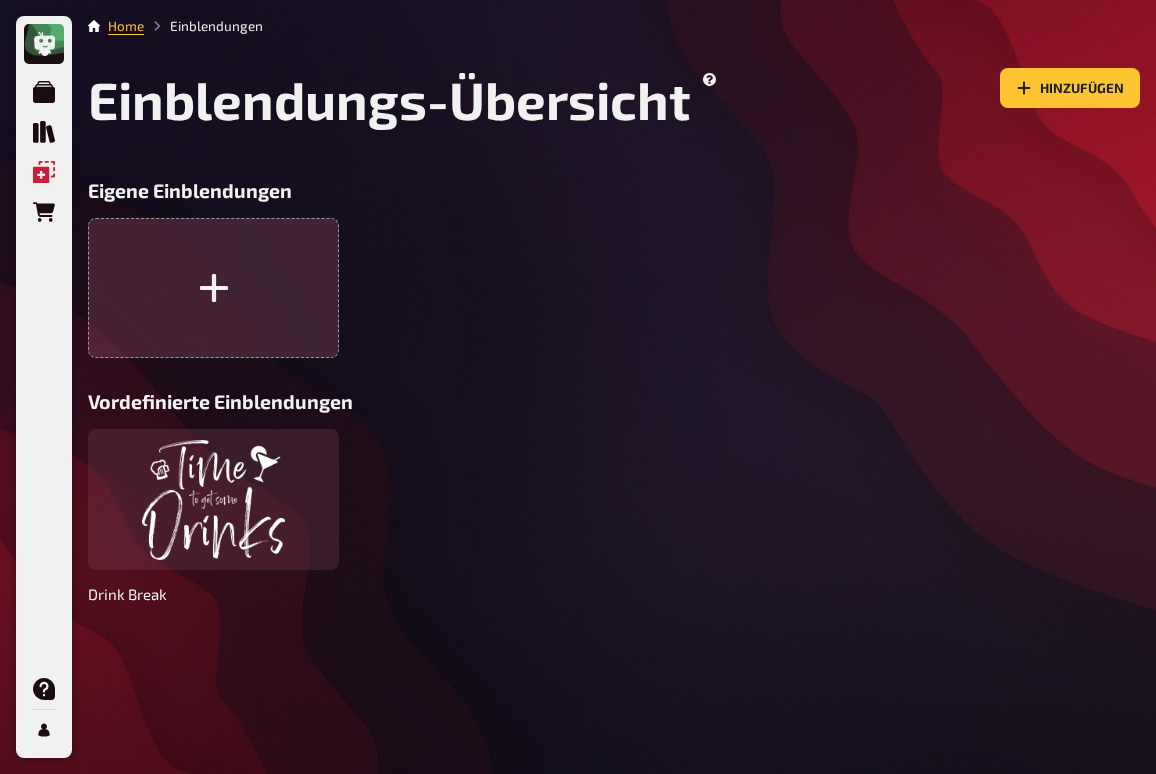 click 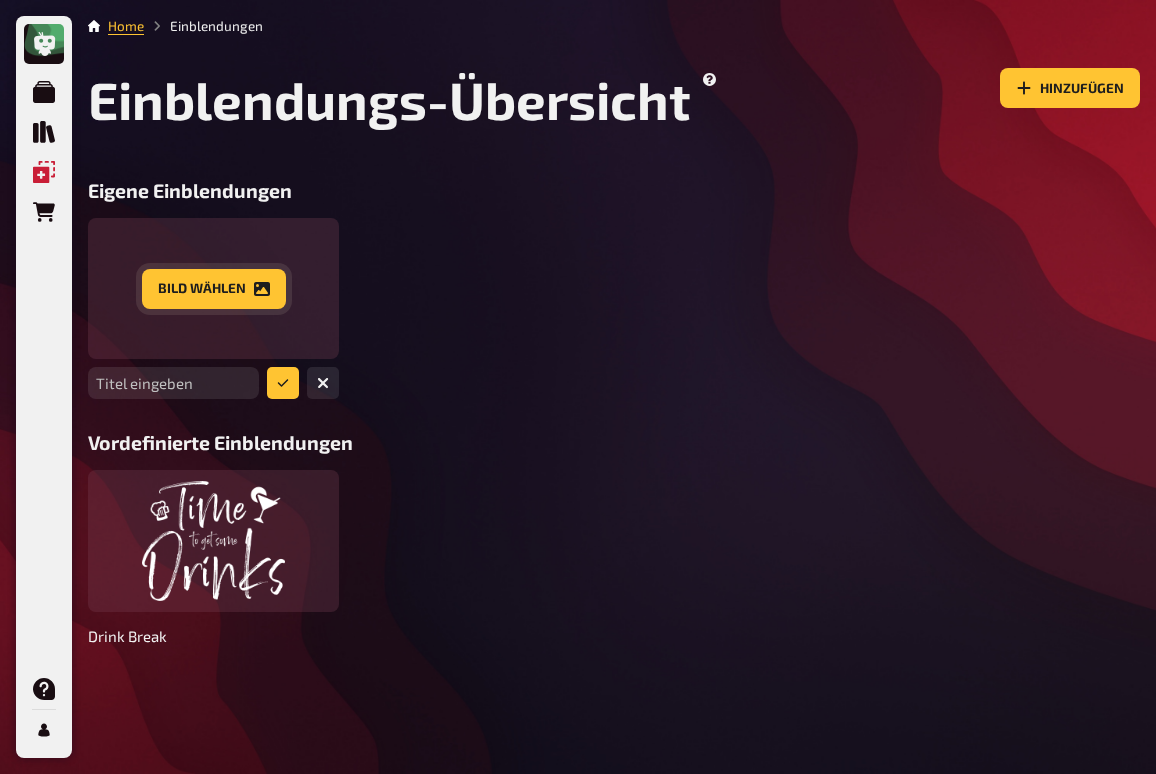 click 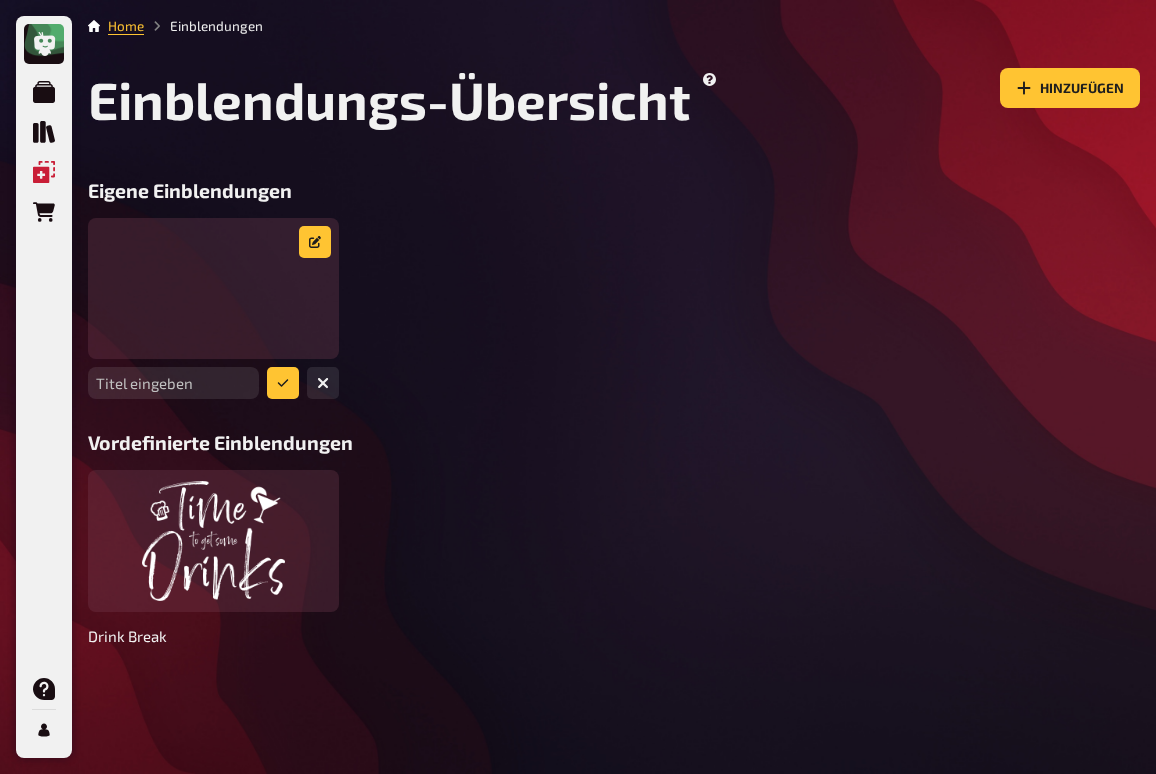 drag, startPoint x: 247, startPoint y: 307, endPoint x: 322, endPoint y: 422, distance: 137.2953 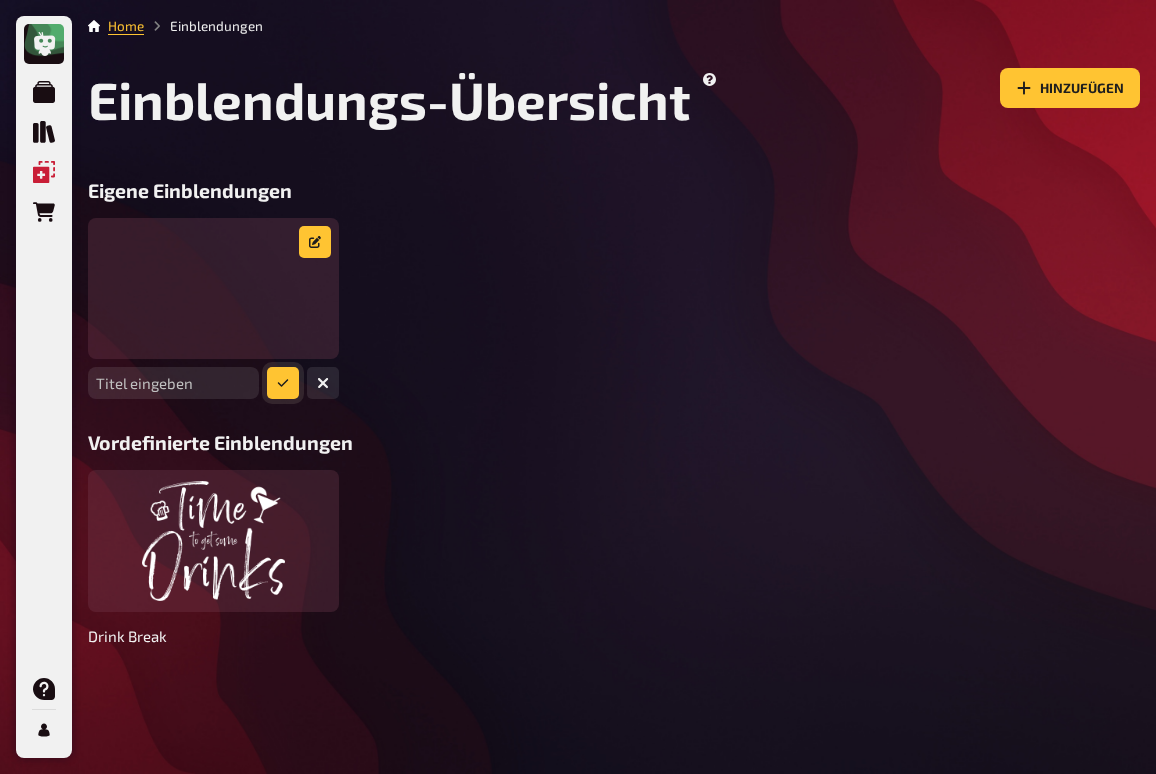 drag, startPoint x: 283, startPoint y: 392, endPoint x: 161, endPoint y: 389, distance: 122.03688 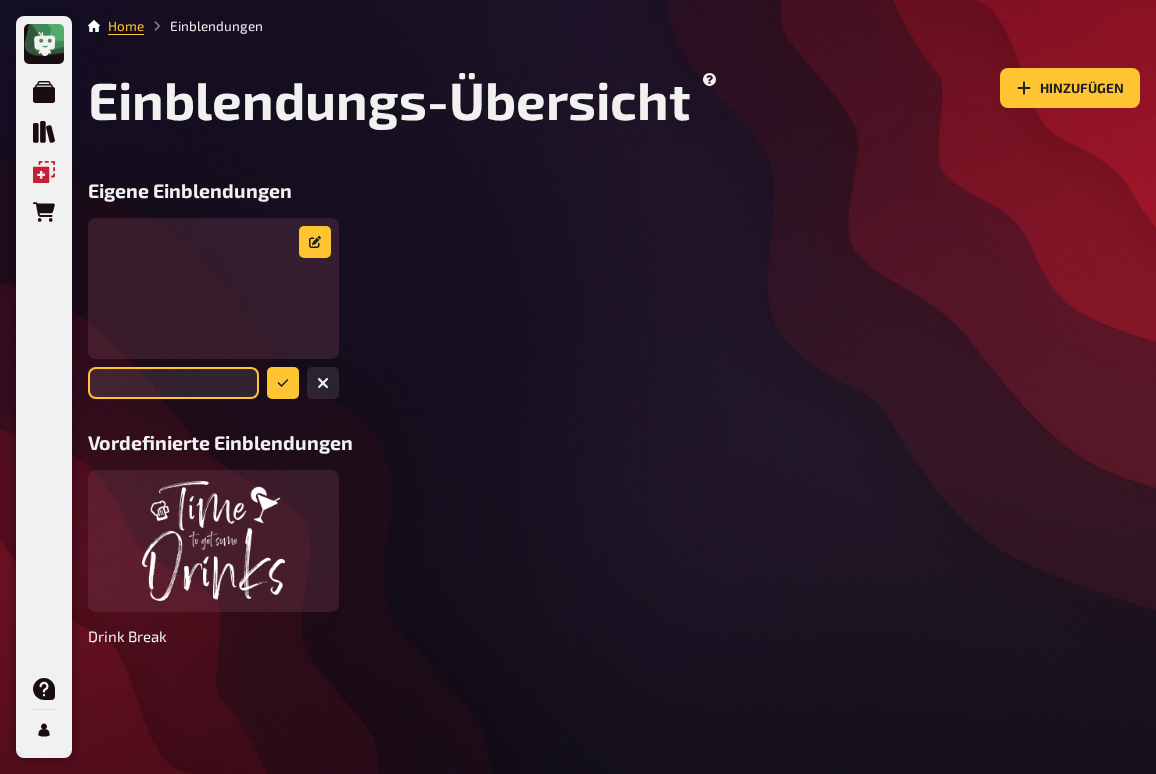 click at bounding box center (173, 383) 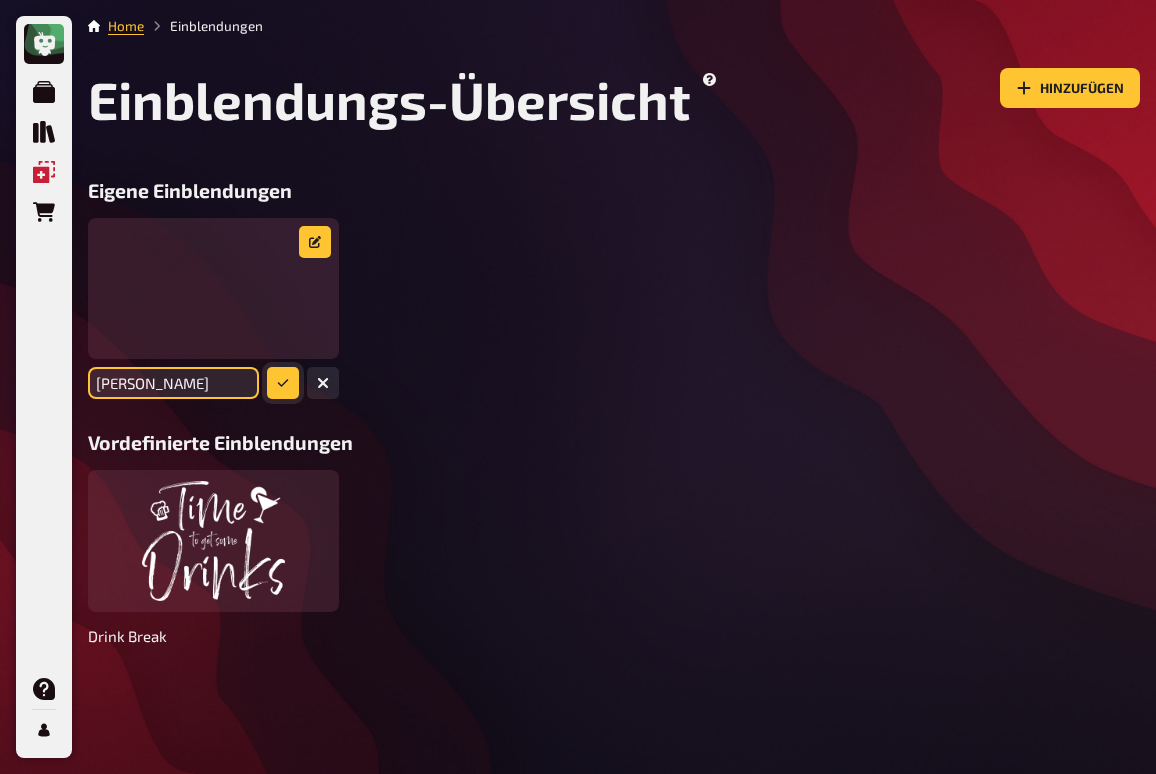 type on "[PERSON_NAME]" 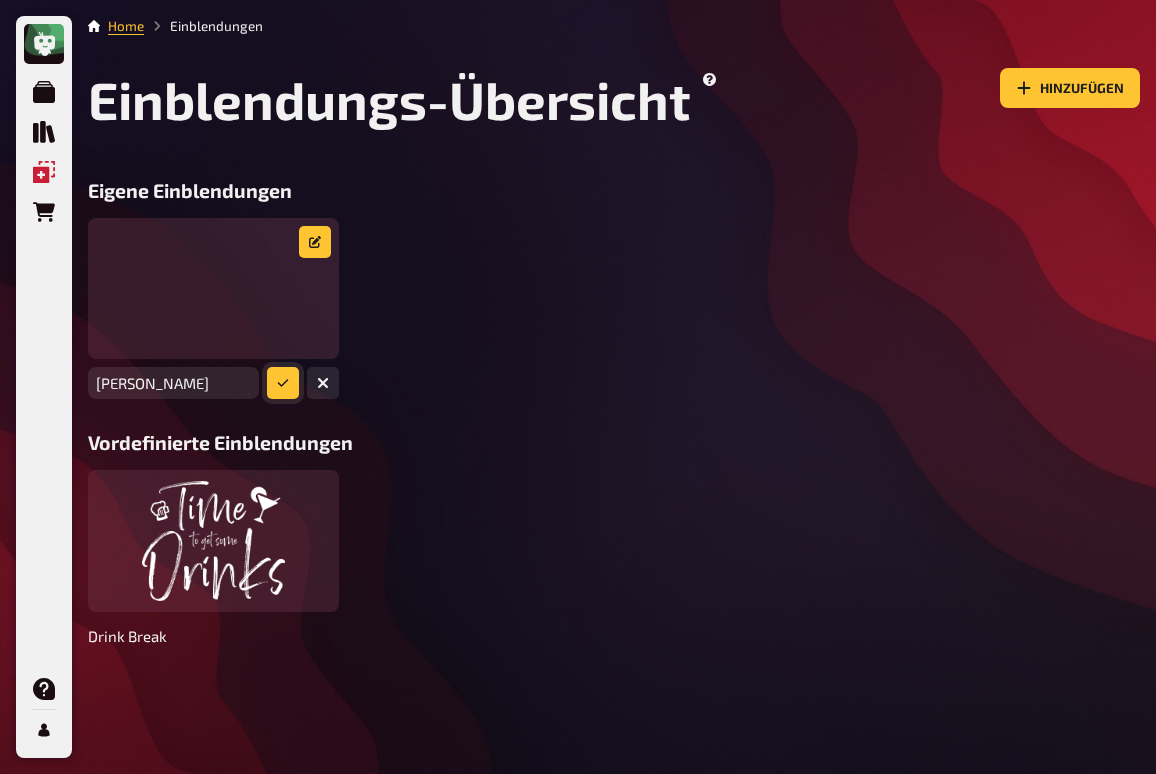 click 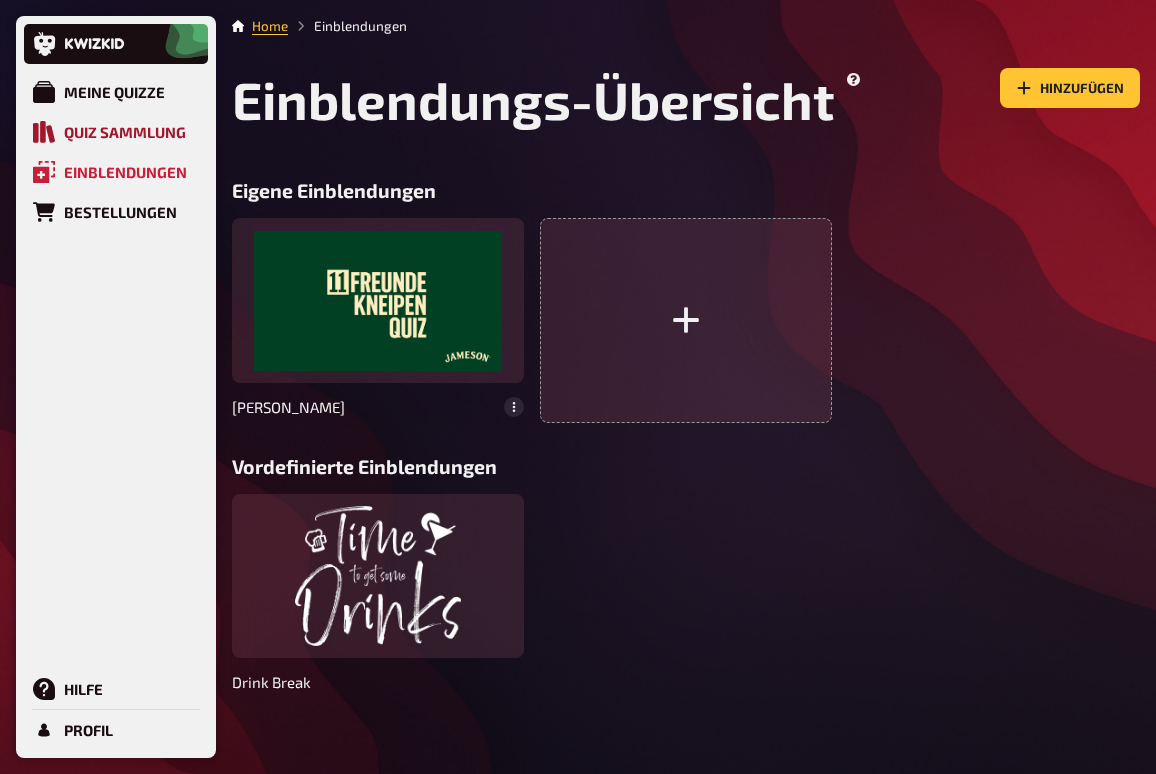 click on "Quiz Sammlung" at bounding box center (125, 132) 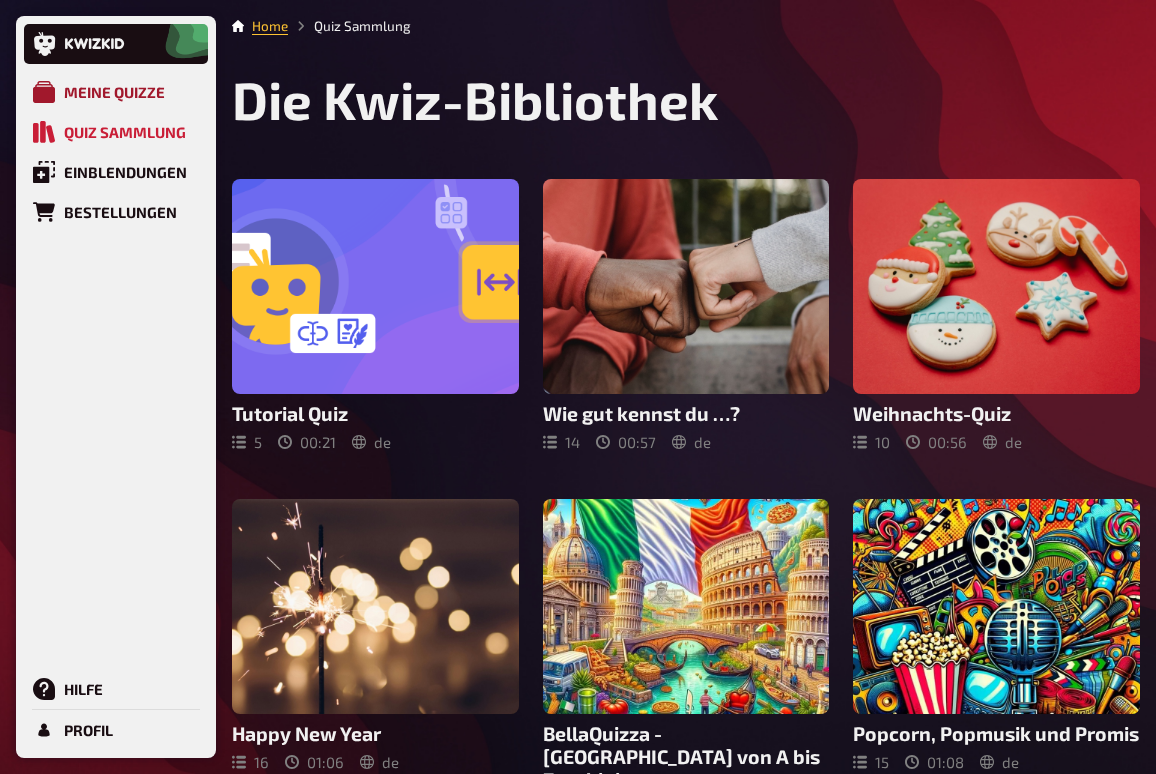 click on "Meine Quizze" at bounding box center [114, 92] 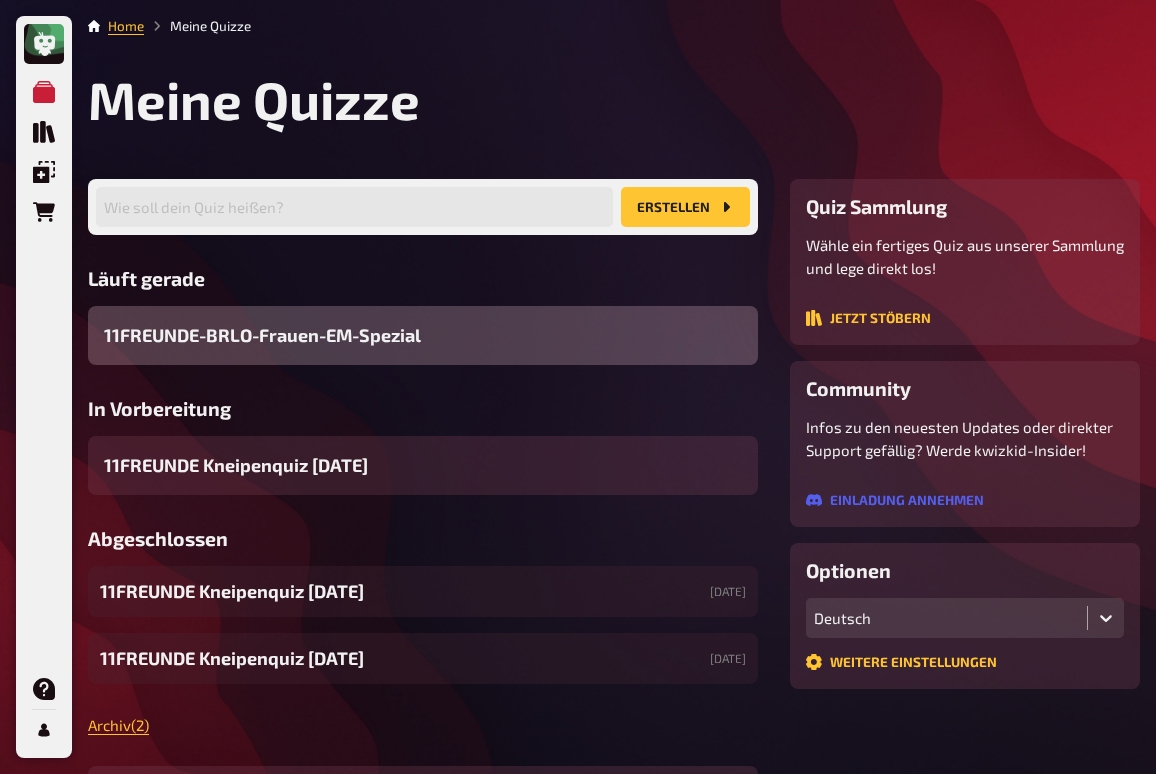 click on "11FREUNDE-BRLO-Frauen-EM-Spezial" at bounding box center [423, 335] 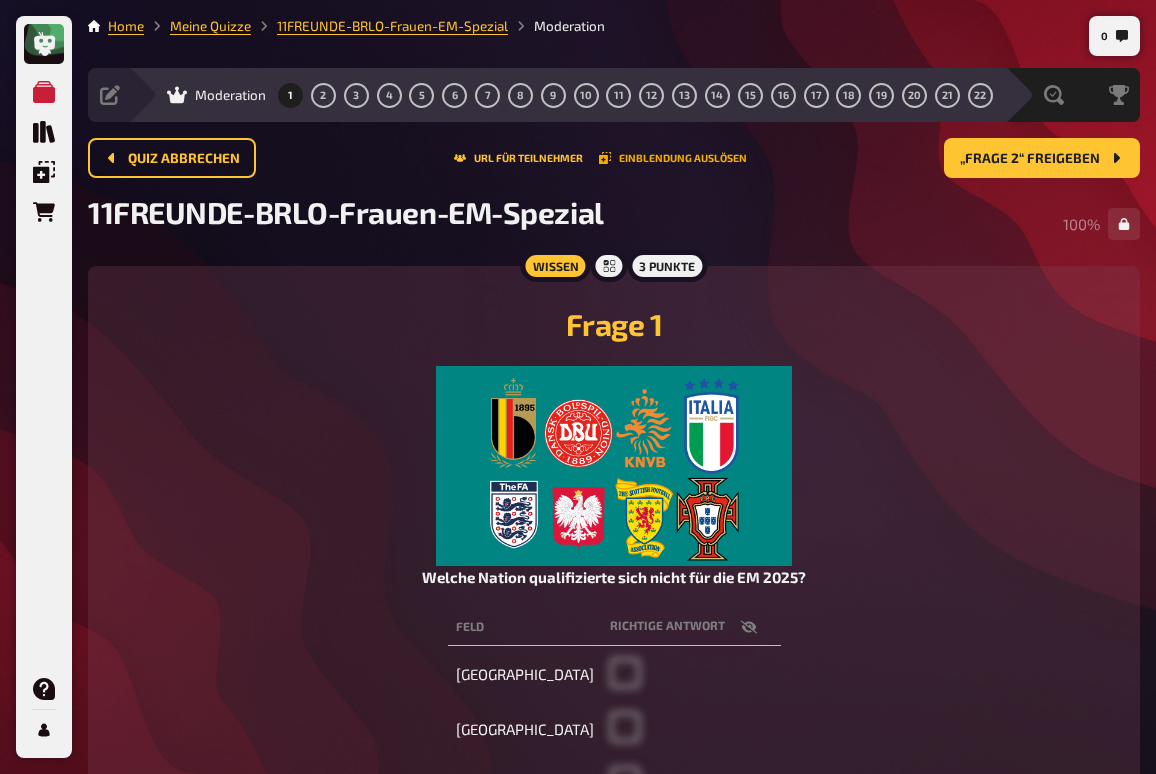 click on "Einblendung auslösen" at bounding box center [673, 158] 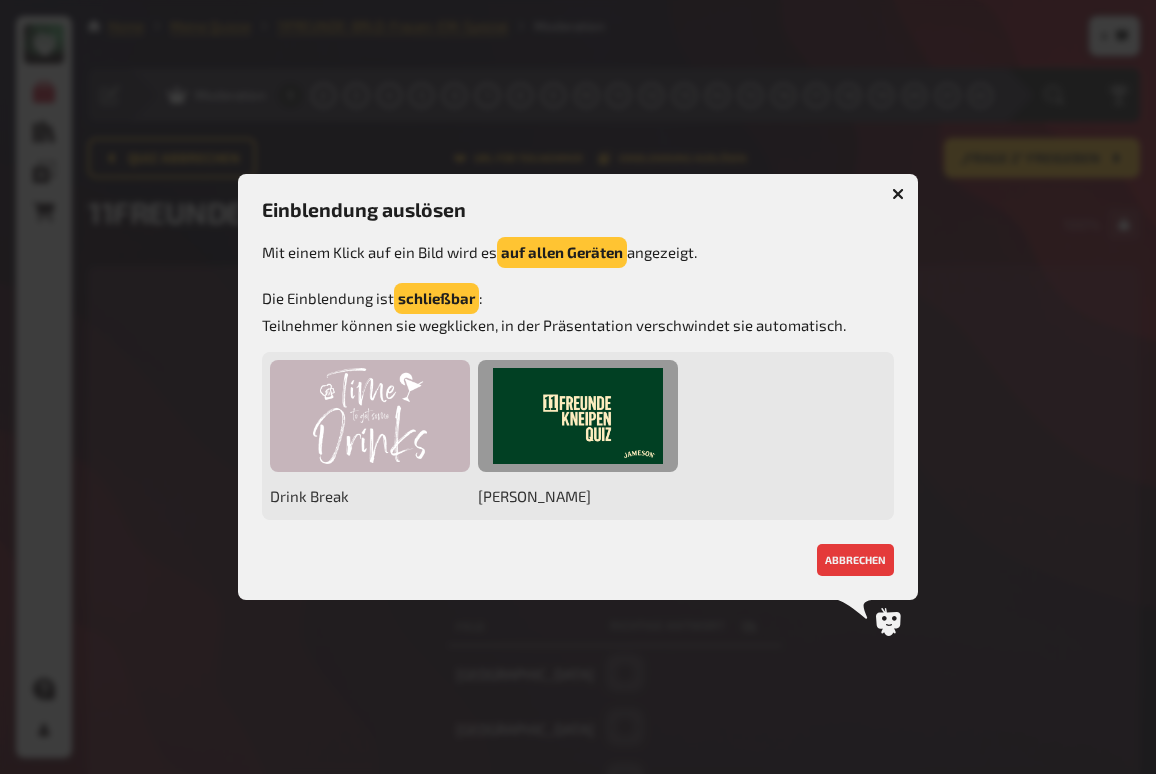 click at bounding box center (578, 416) 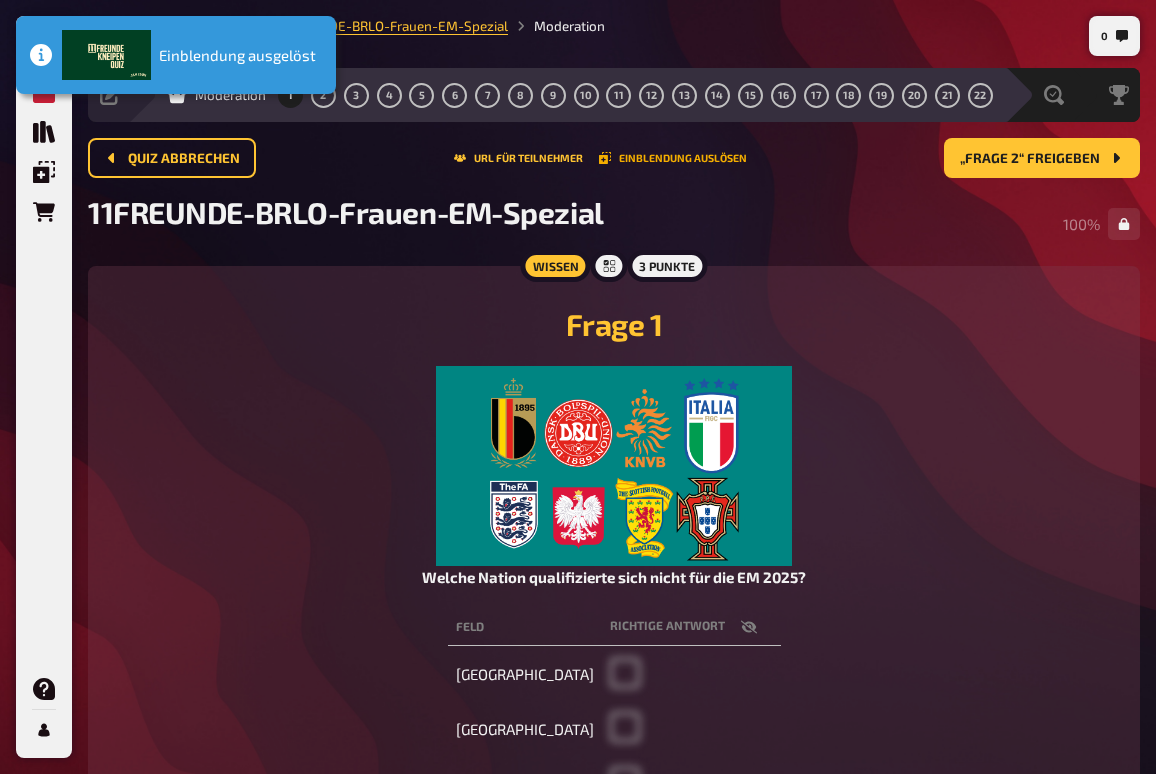 click on "Einblendung auslösen" at bounding box center (673, 158) 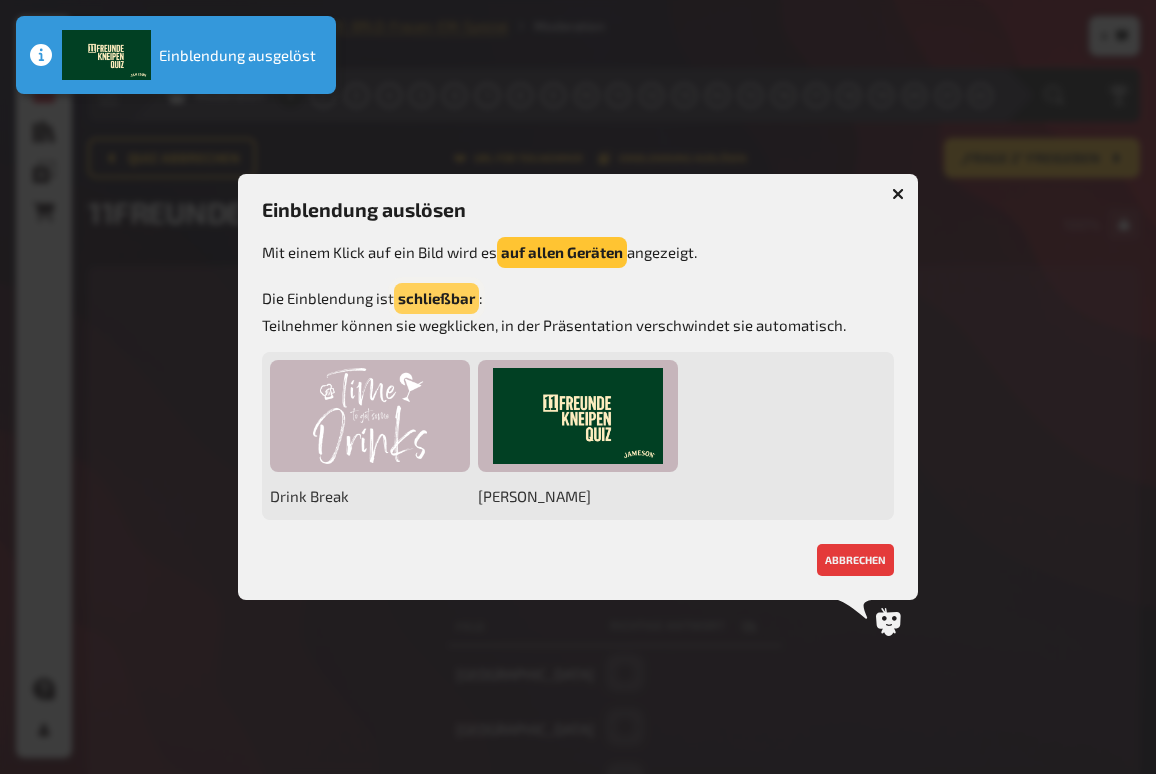 click on "schließbar" at bounding box center [436, 298] 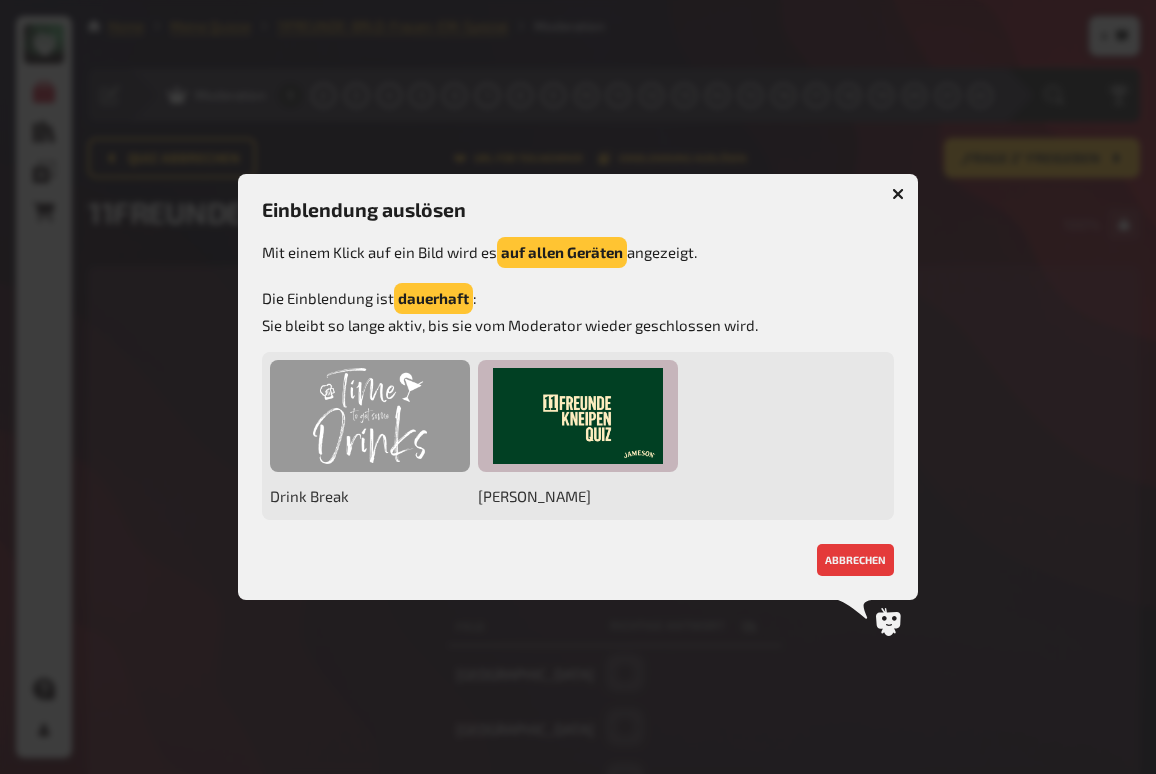 click at bounding box center [370, 416] 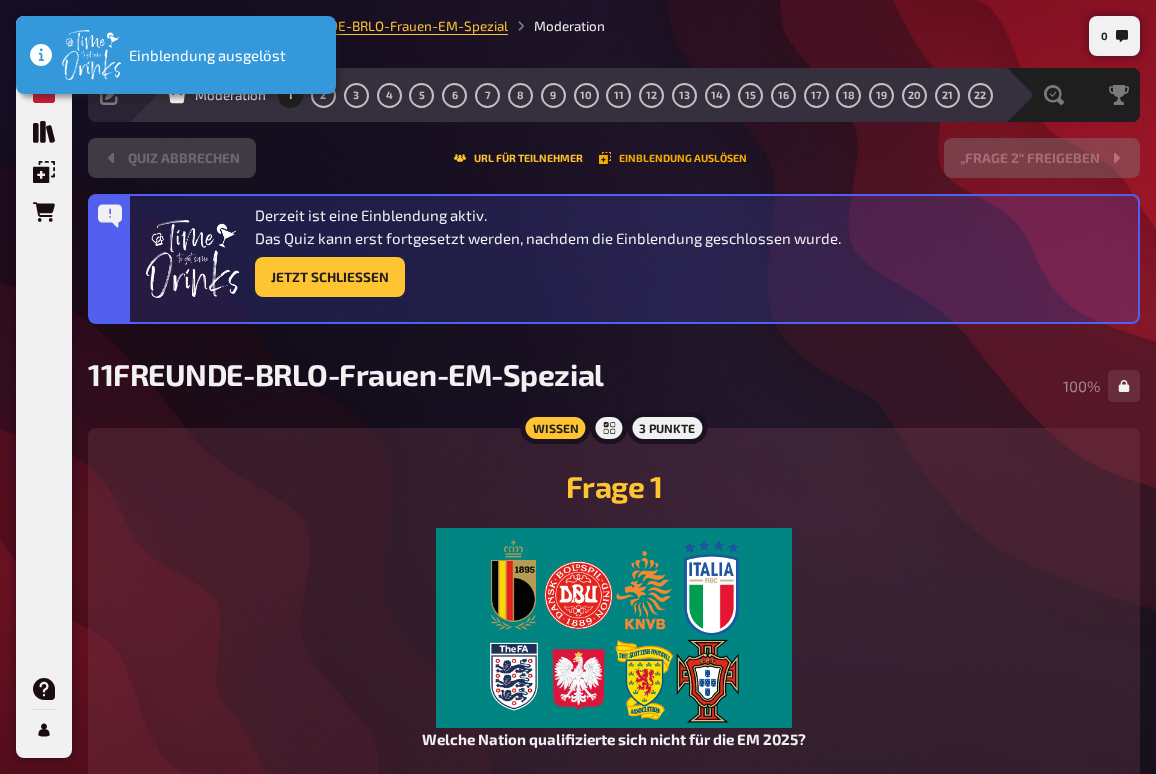 click on "Einblendung auslösen" at bounding box center [673, 158] 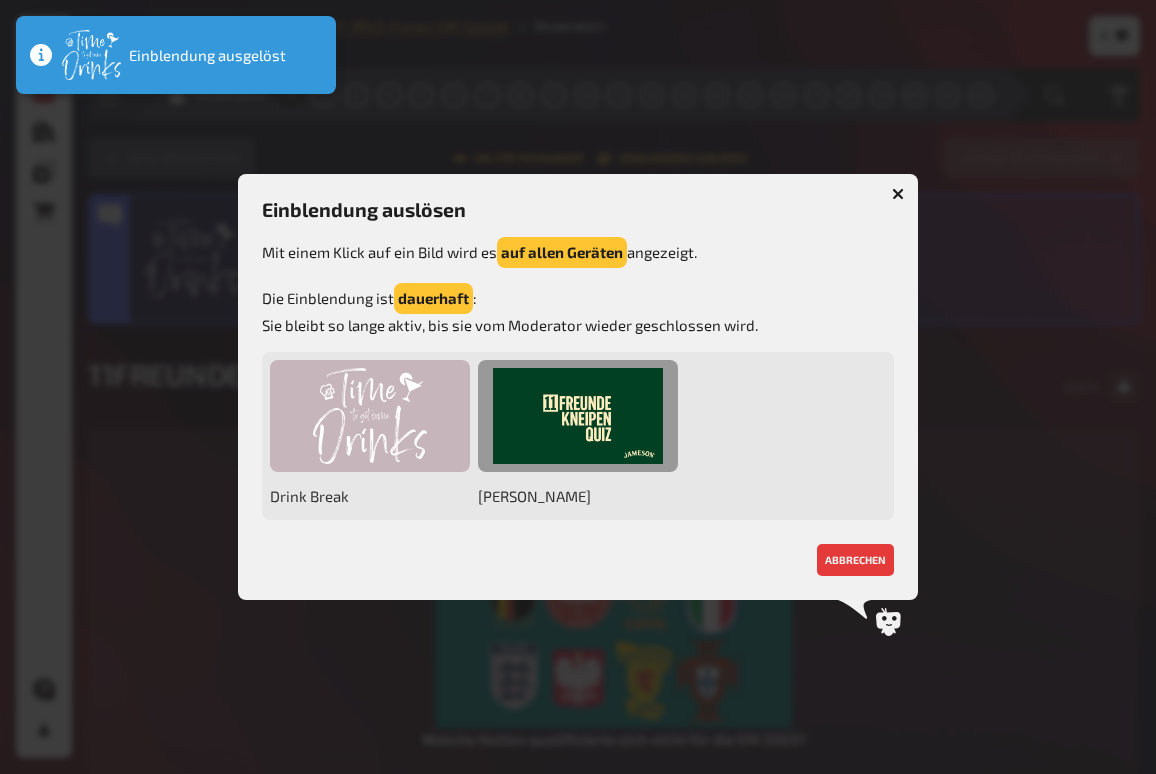 click at bounding box center [578, 416] 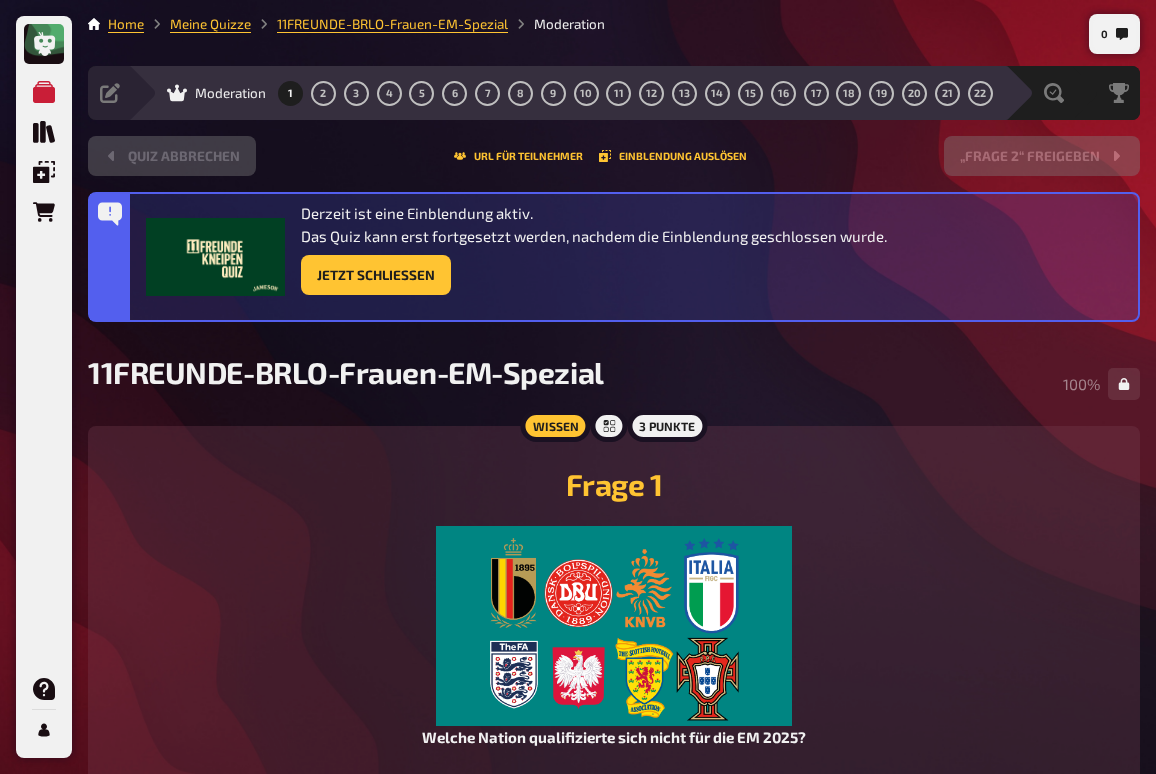 scroll, scrollTop: 0, scrollLeft: 0, axis: both 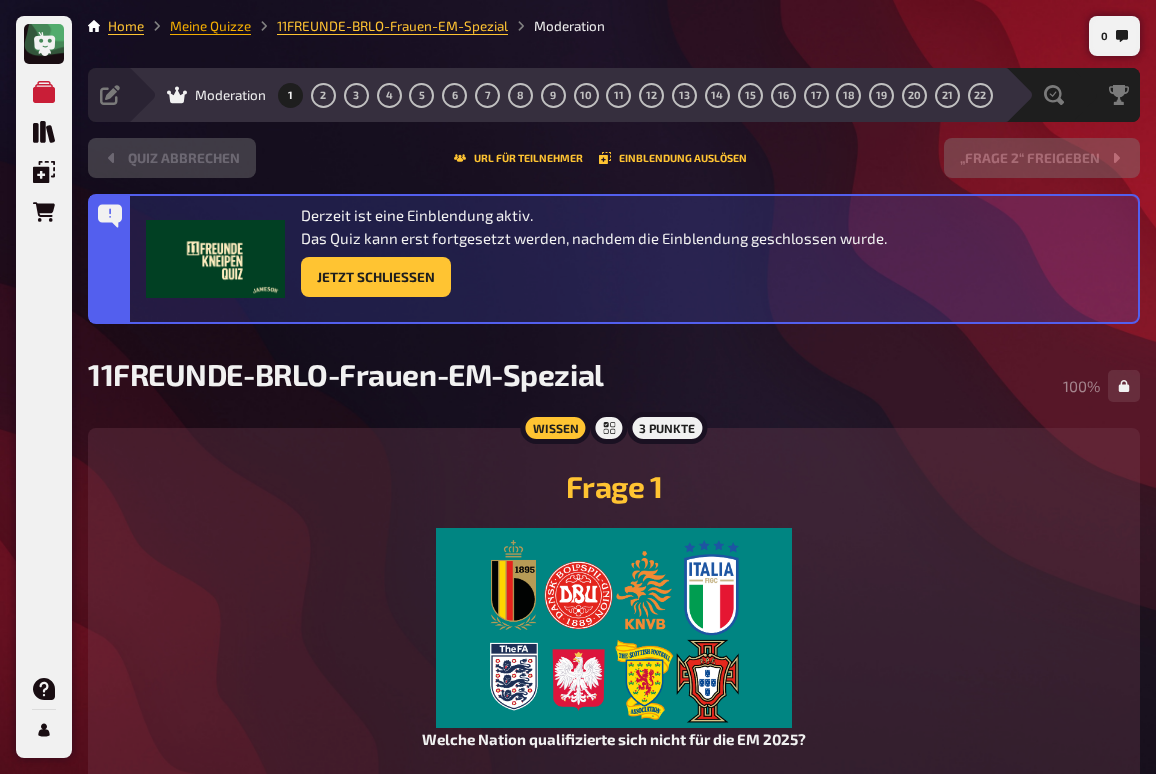 click on "Meine Quizze" at bounding box center (210, 26) 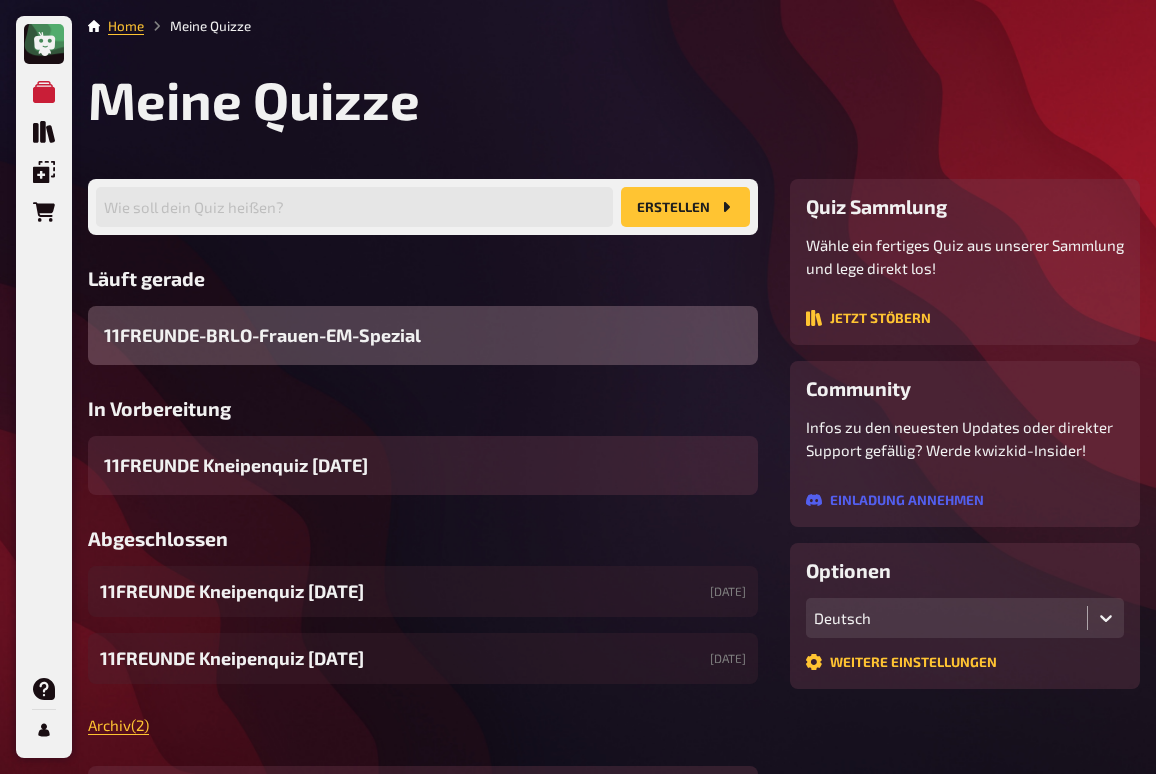 click on "11FREUNDE-BRLO-Frauen-EM-Spezial" at bounding box center (262, 335) 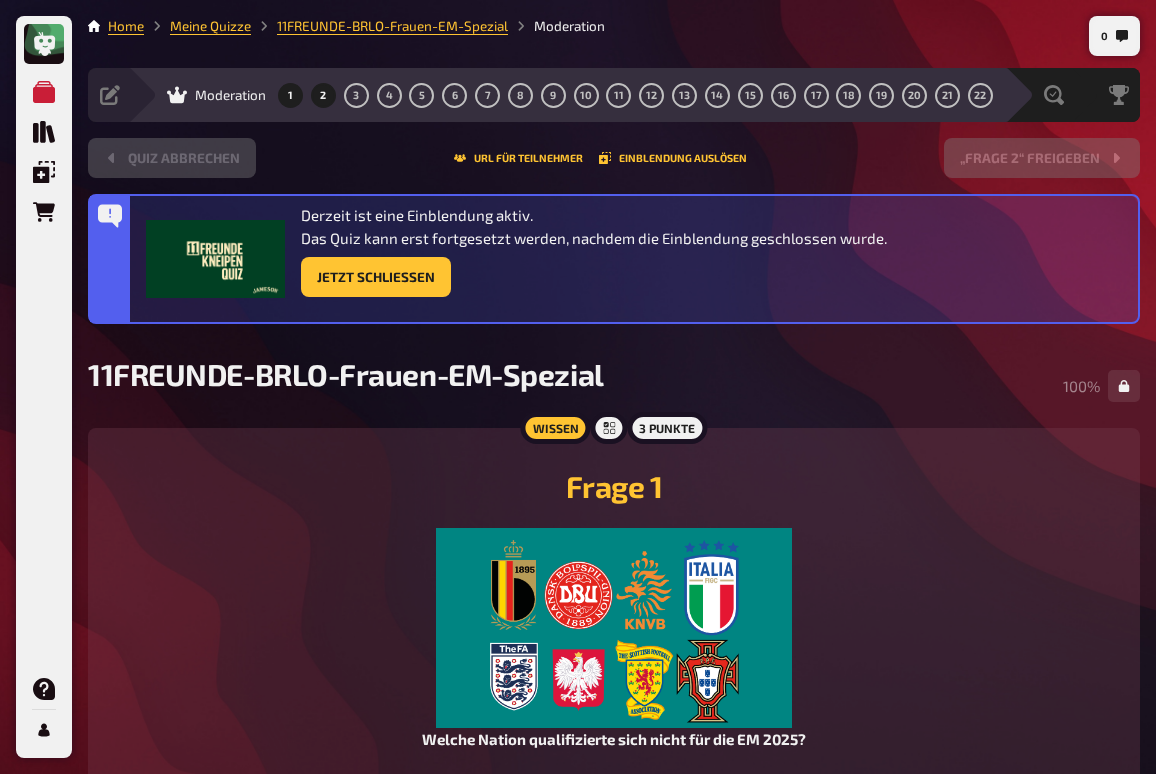 click on "2" at bounding box center [323, 95] 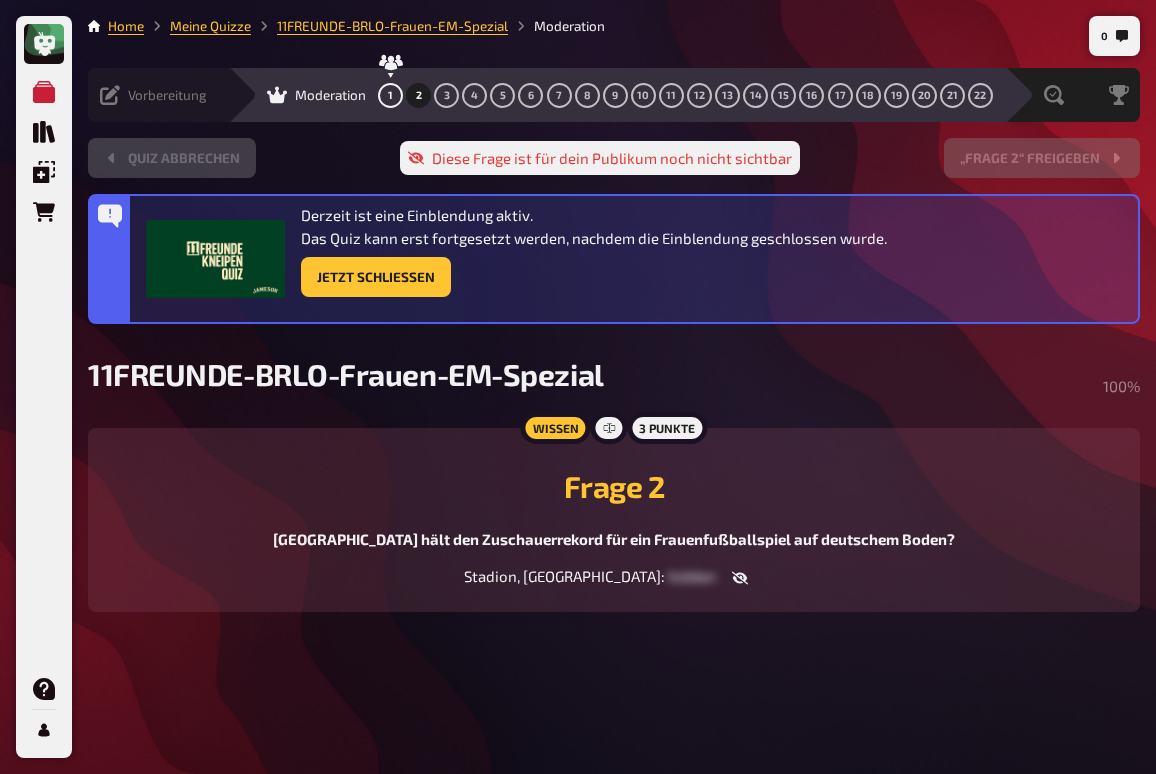 click on "Vorbereitung" at bounding box center [153, 95] 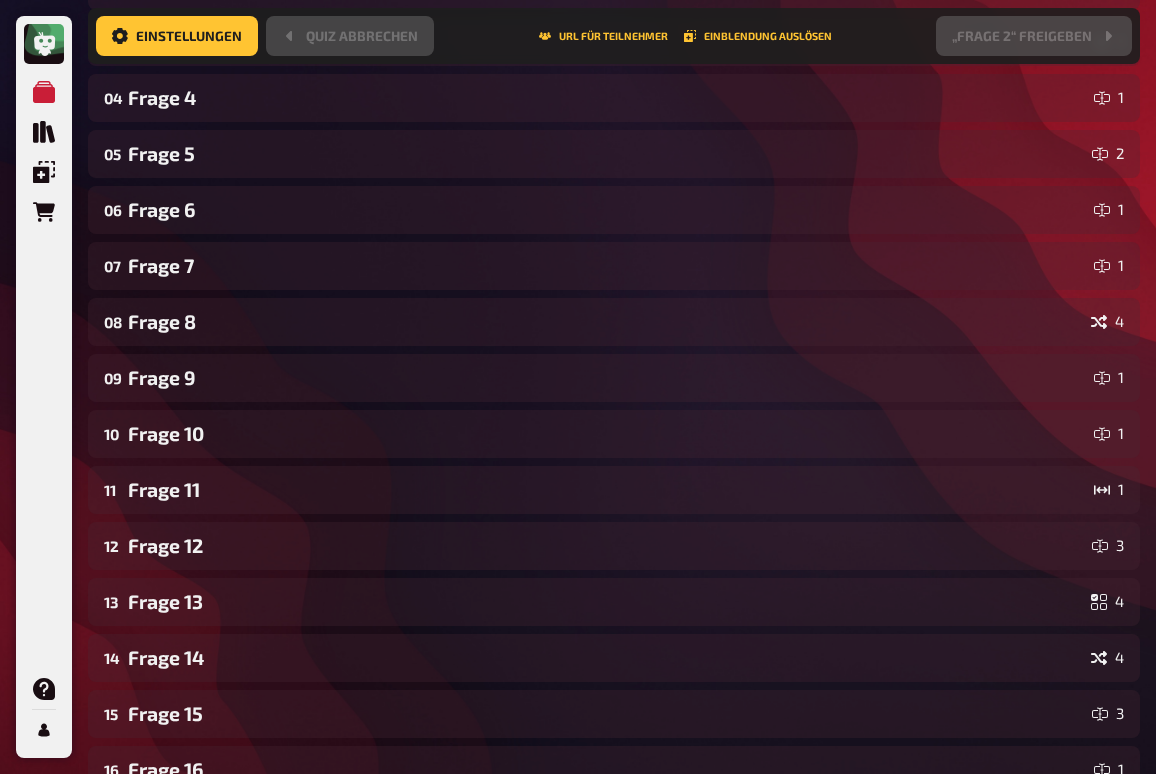 scroll, scrollTop: 798, scrollLeft: 0, axis: vertical 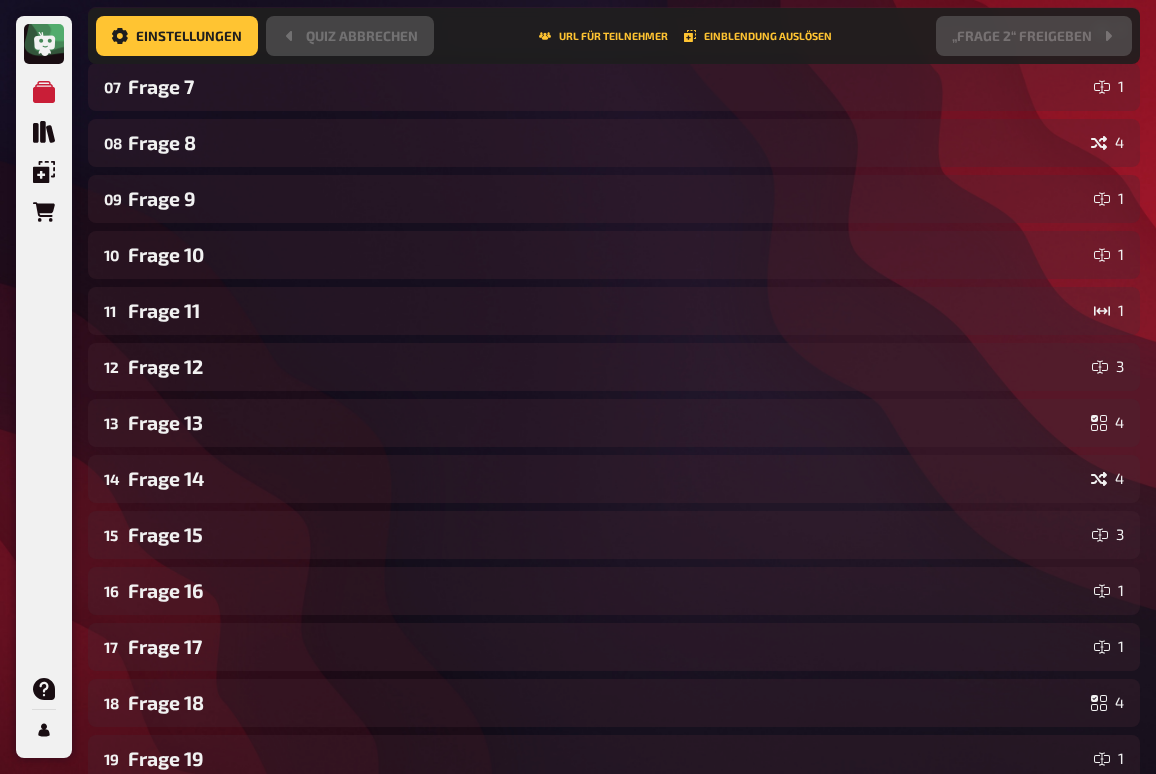 click on "01 Frage 1 8 02 Frage 2 1 03 Frage 3 1 04 Frage 4 1 05 Frage 5 2 06 Frage 6 1 07 Frage 7 1 08 Frage 8 4 09 Frage 9 1 10 Frage 10 1 11 Frage 11 1 12 Frage 12 3 13 Frage 13 4 14 Frage 14 4 15 Frage 15 3 16 Frage 16 1 17 Frage 17 1 18 Frage 18 4 19 Frage 19 1 20 Frage 20 1 21 Frage 21 1 22 Frage 22 1
To pick up a draggable item, press the space bar.
While dragging, use the arrow keys to move the item.
Press space again to drop the item in its new position, or press escape to cancel." at bounding box center (614, 339) 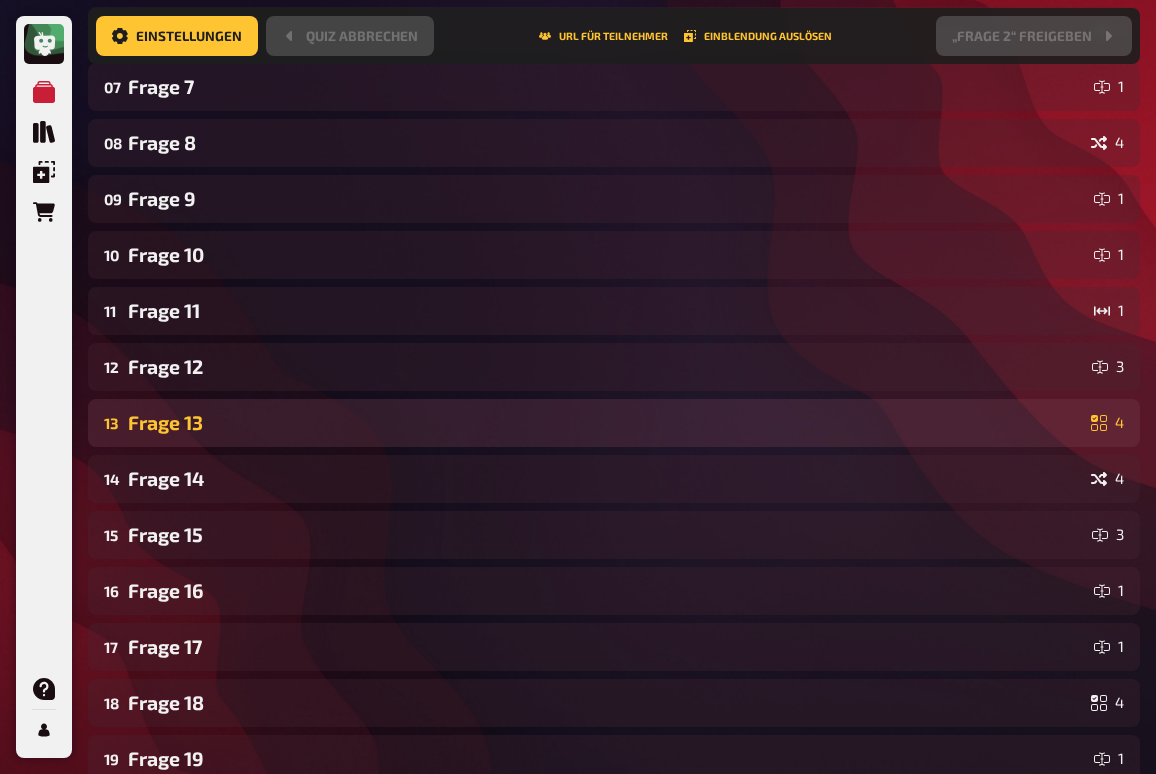 click on "Frage 13" at bounding box center (605, 422) 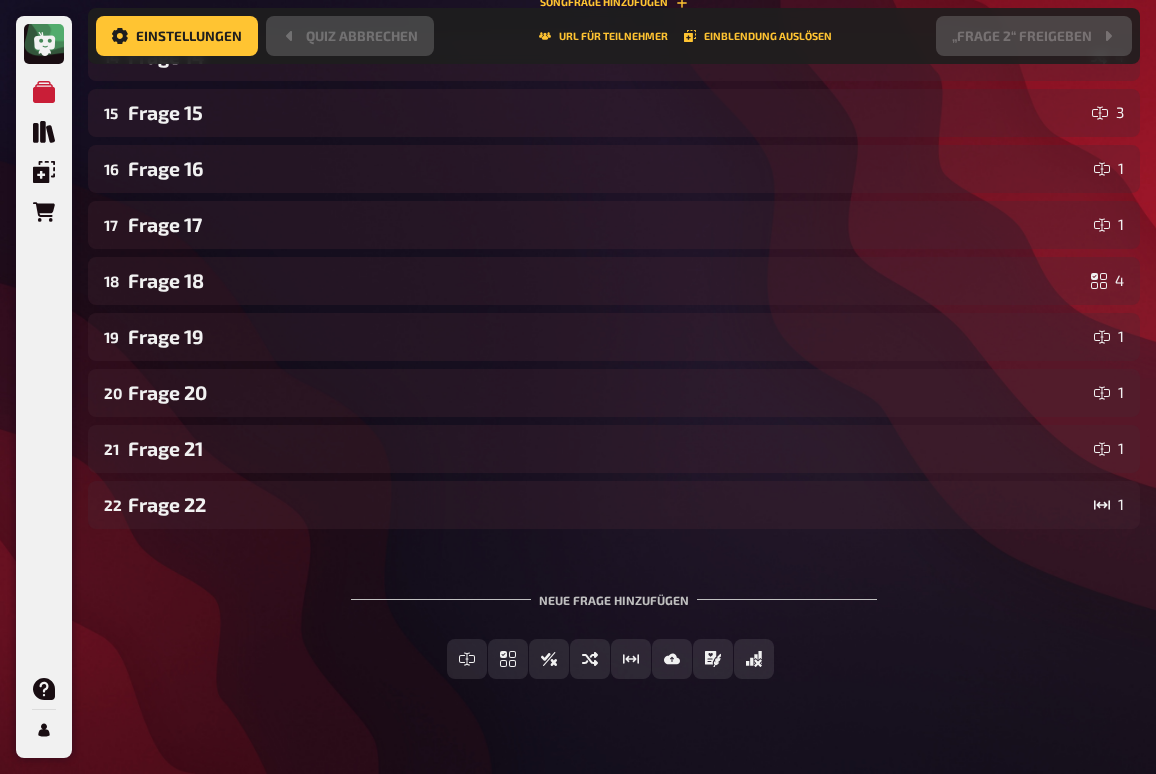 scroll, scrollTop: 1873, scrollLeft: 0, axis: vertical 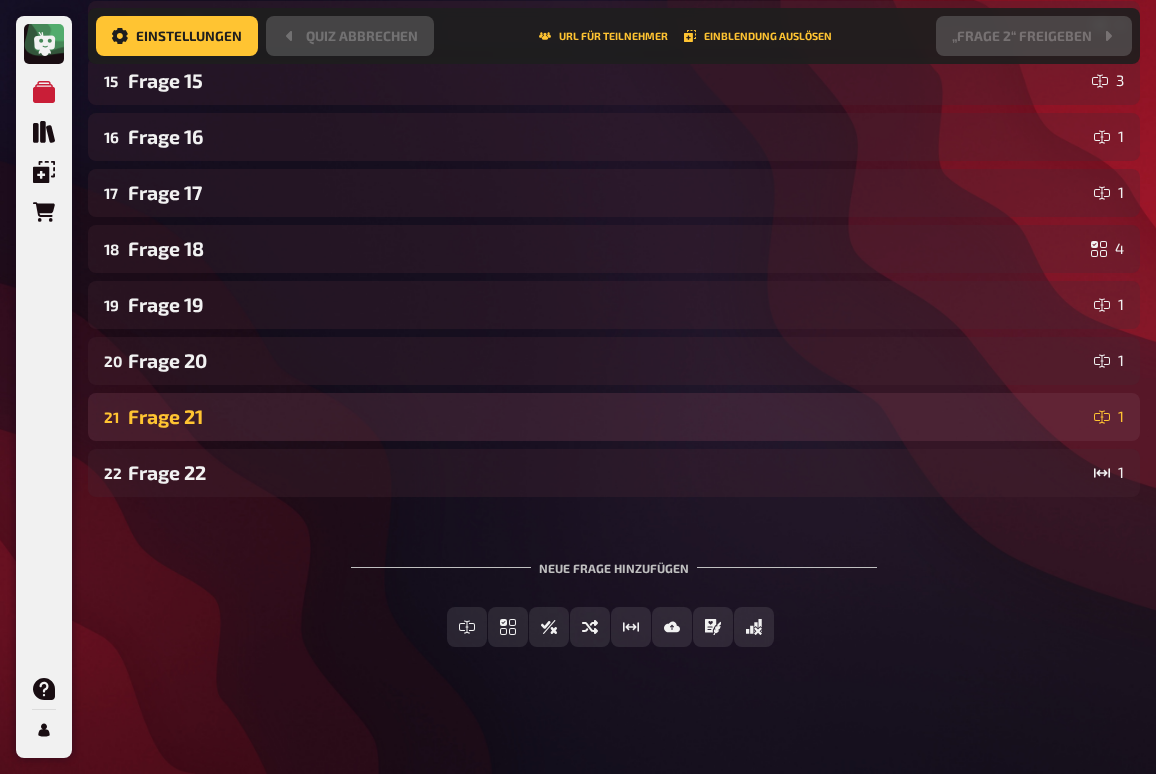 click on "21 Frage 21 1" at bounding box center (614, 417) 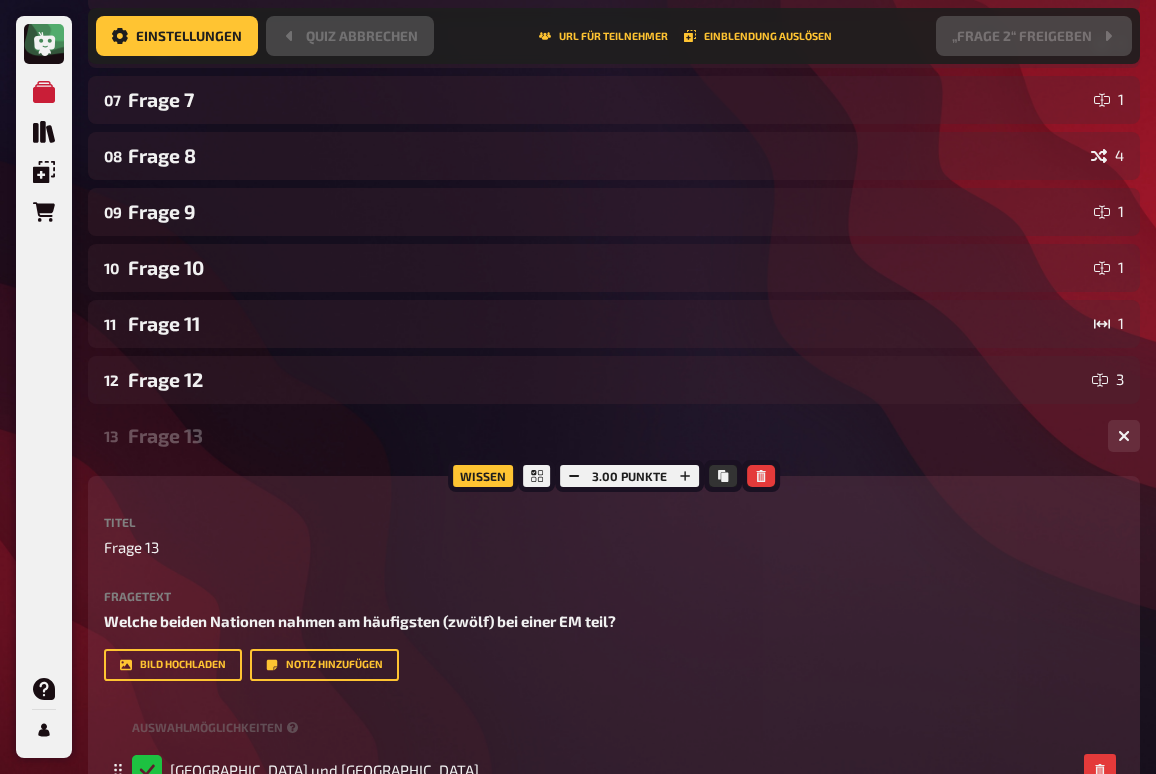scroll, scrollTop: 756, scrollLeft: 0, axis: vertical 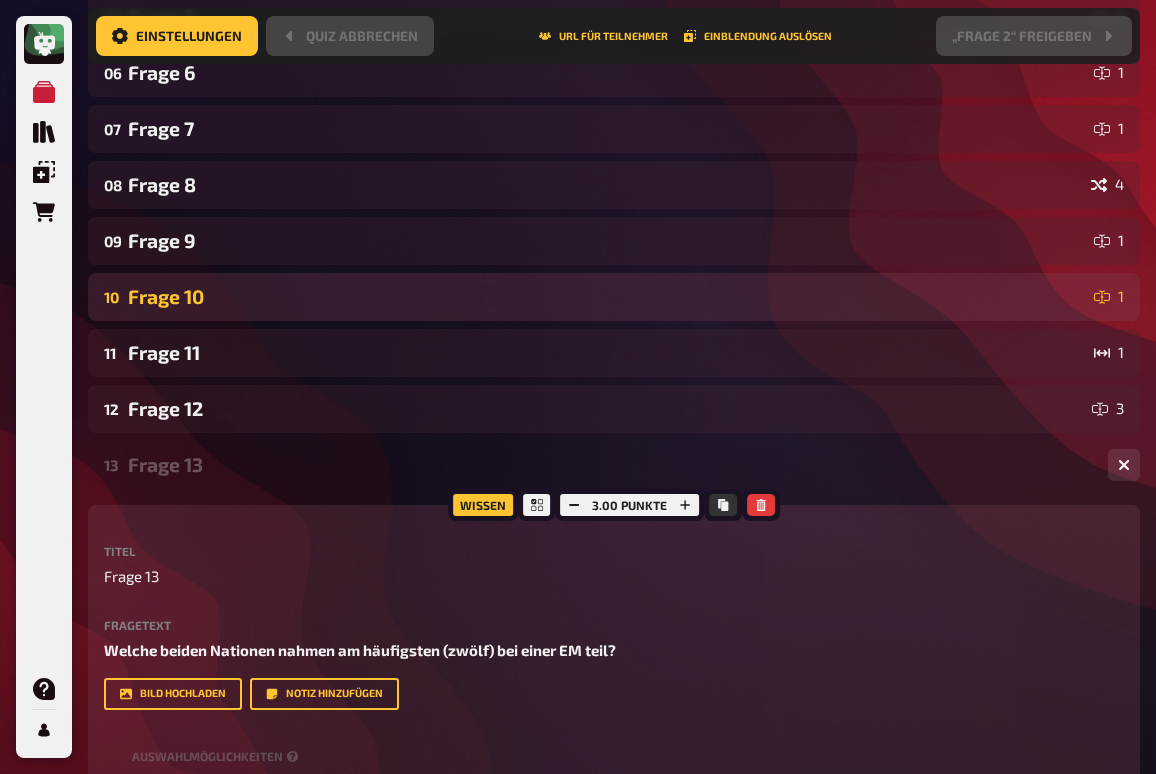 click on "Frage 10" at bounding box center (607, 296) 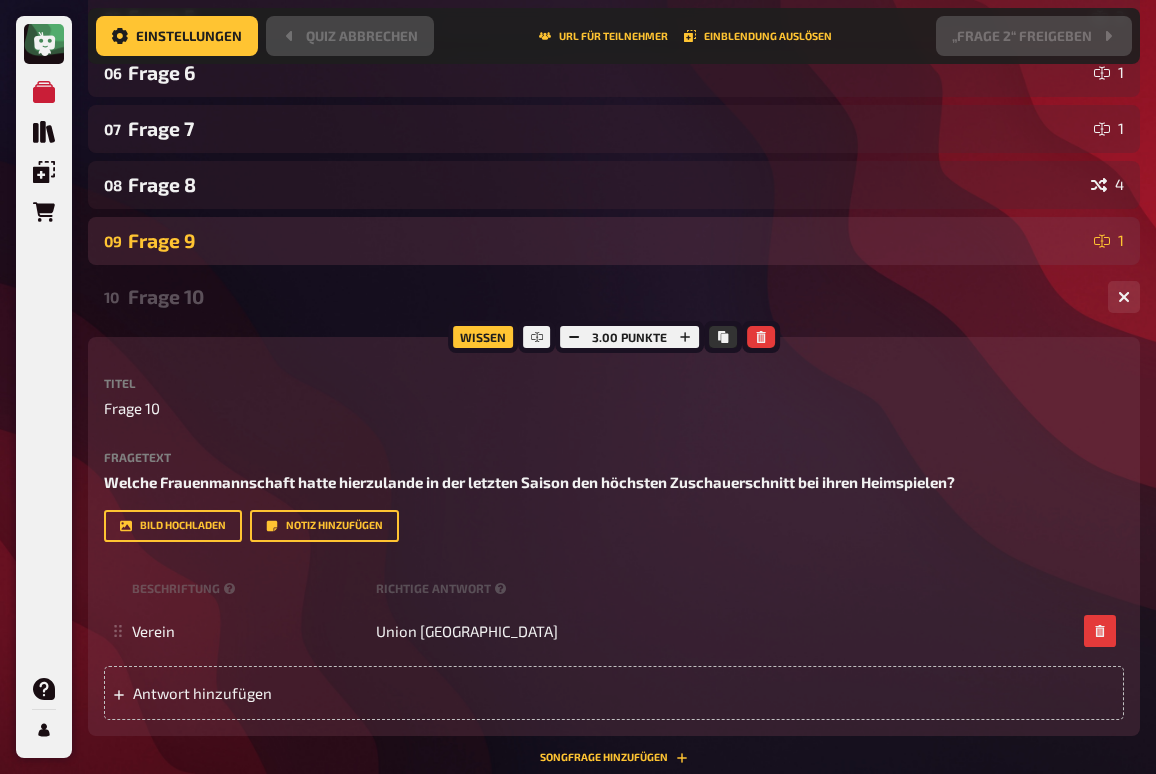 click on "Frage 9" at bounding box center (607, 240) 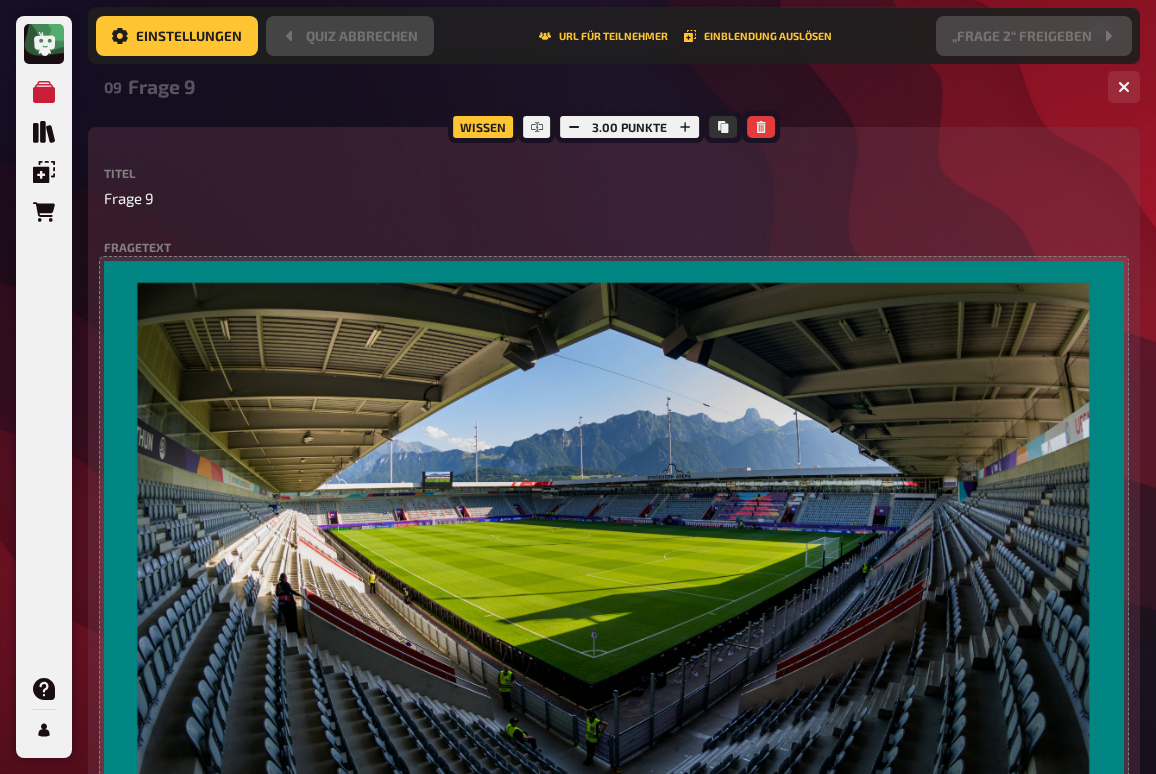 scroll, scrollTop: 923, scrollLeft: 0, axis: vertical 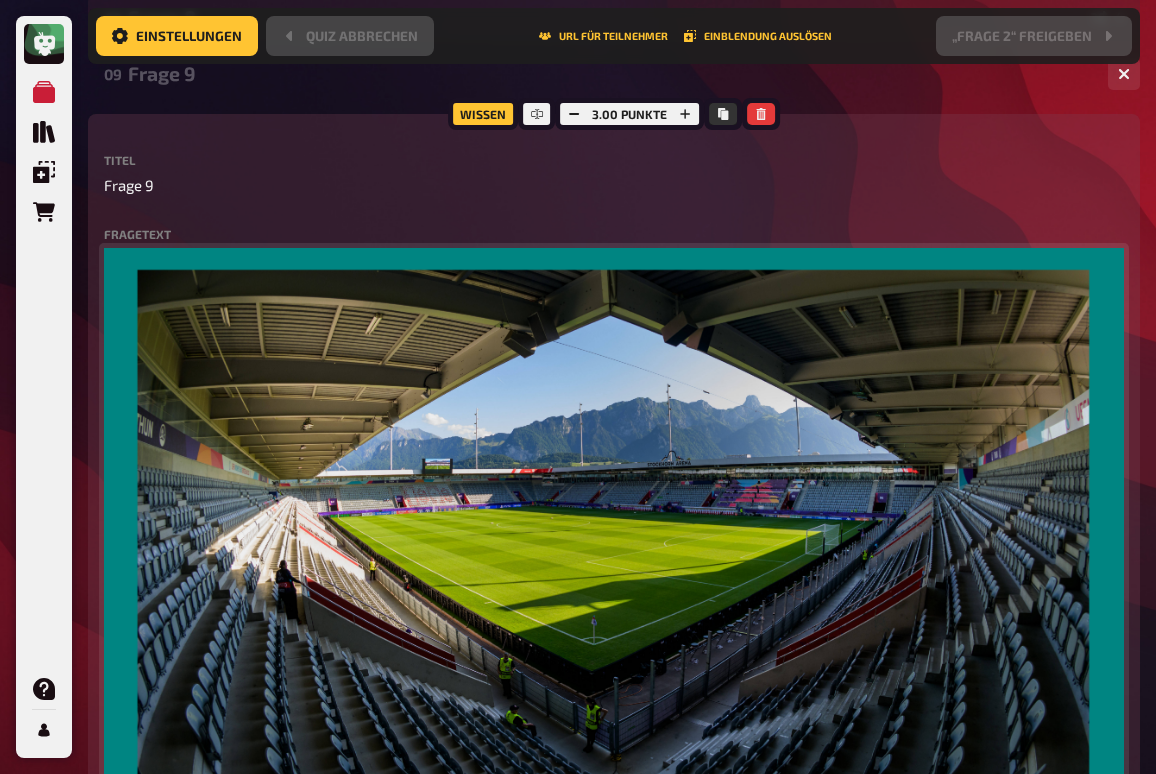 click at bounding box center (614, 535) 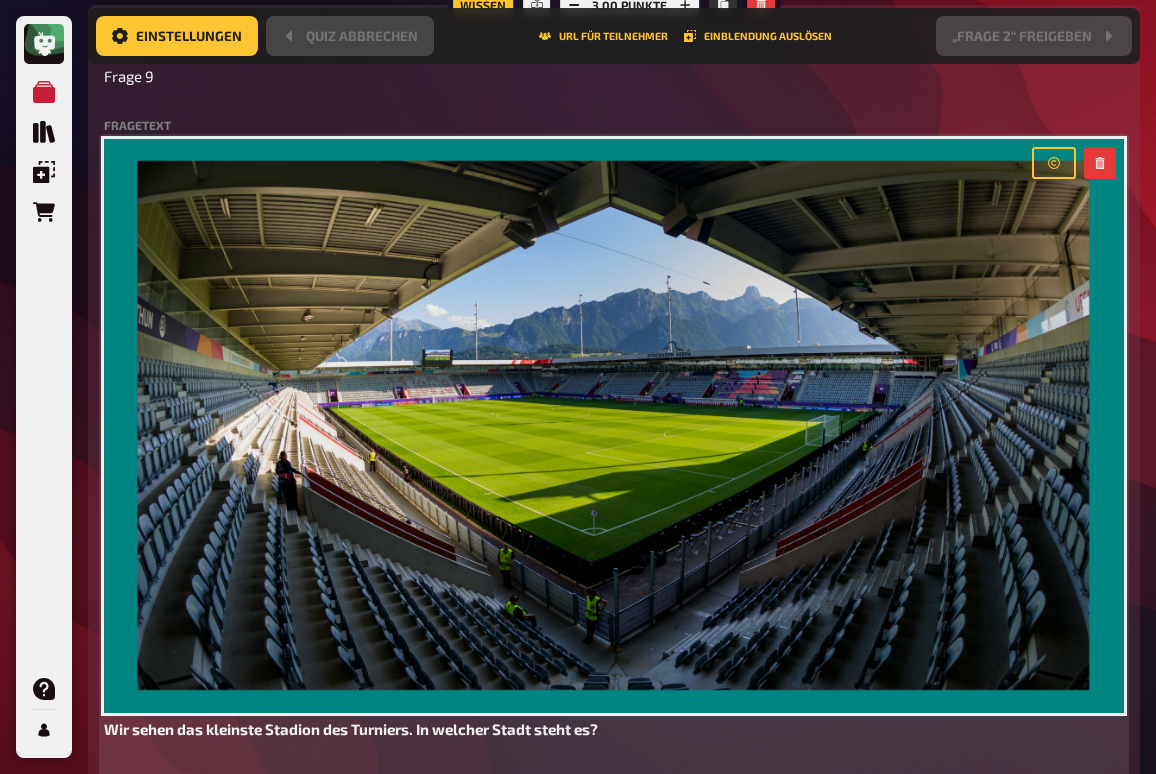 scroll, scrollTop: 1037, scrollLeft: 0, axis: vertical 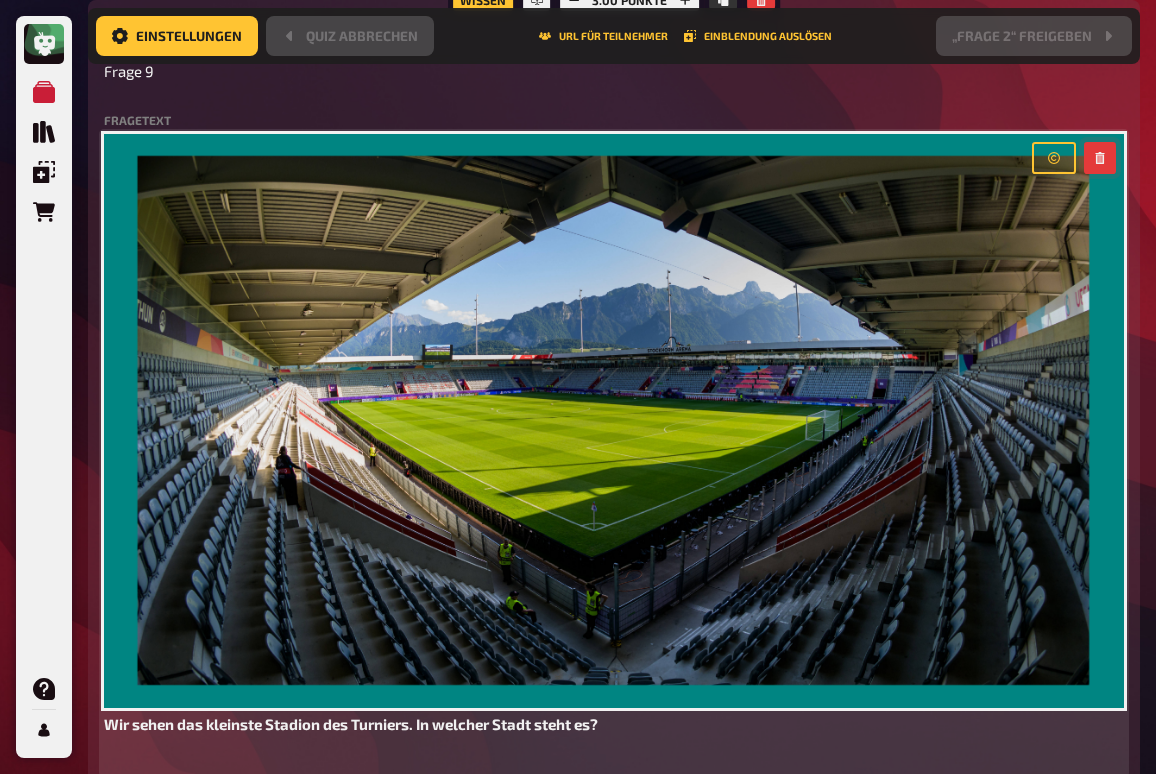 click at bounding box center [1100, 158] 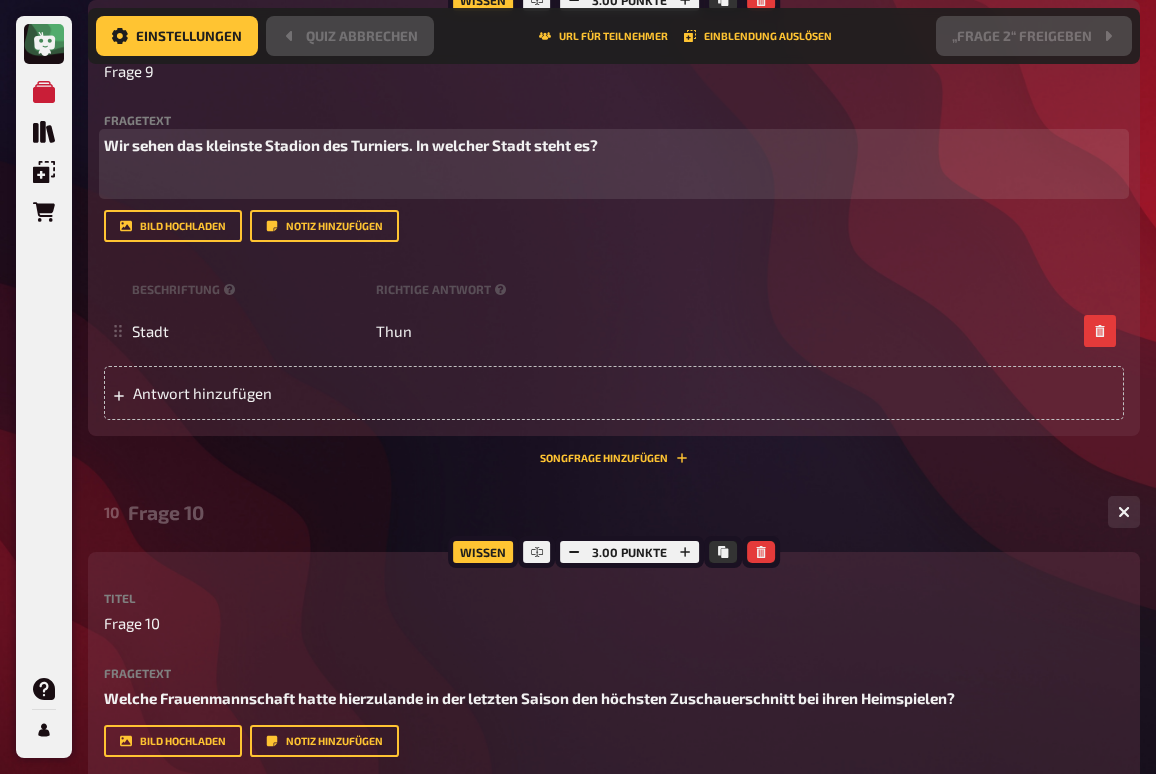 click on "Wir sehen das kleinste Stadion des Turniers. In welcher Stadt steht es?" at bounding box center [351, 145] 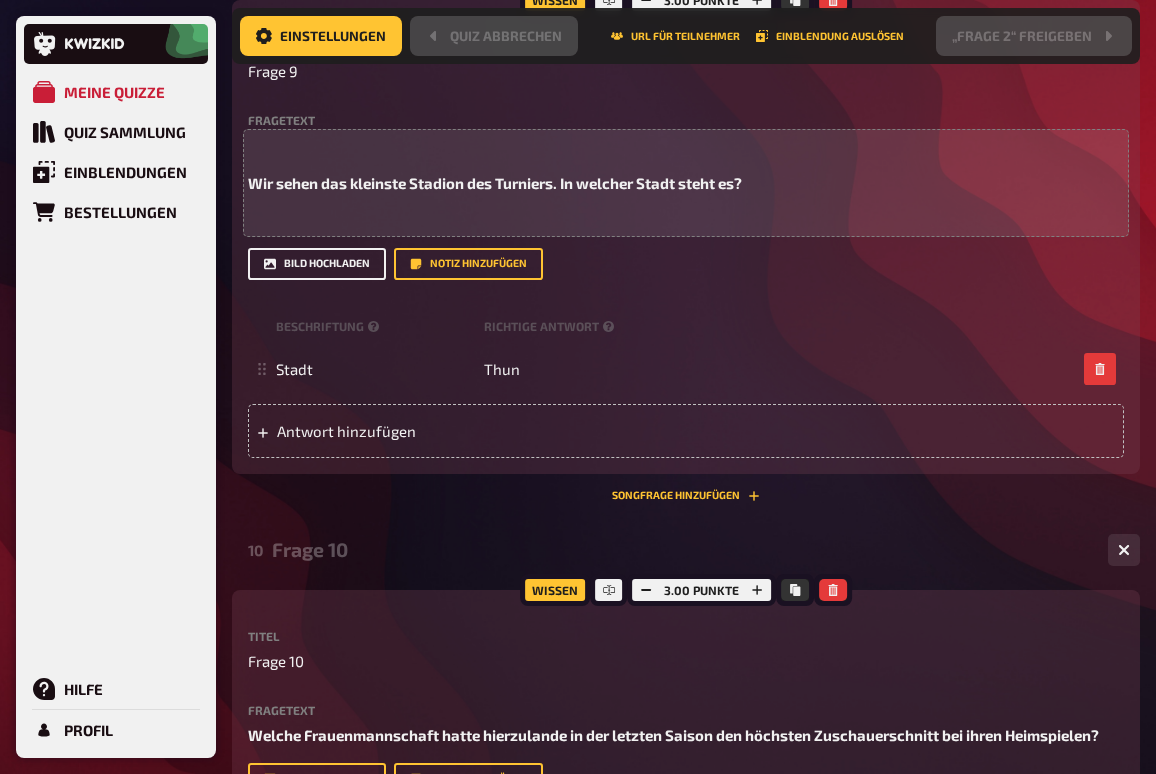 click on "Bild hochladen" at bounding box center [317, 264] 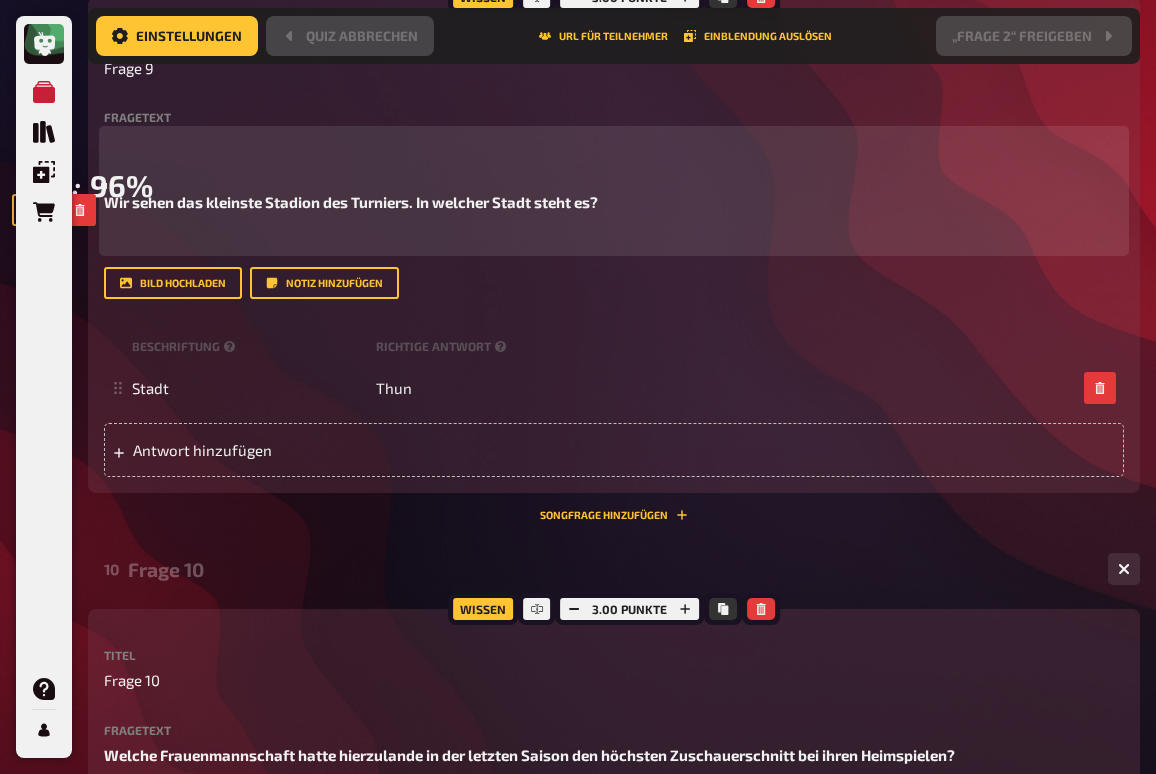 scroll, scrollTop: 1044, scrollLeft: 0, axis: vertical 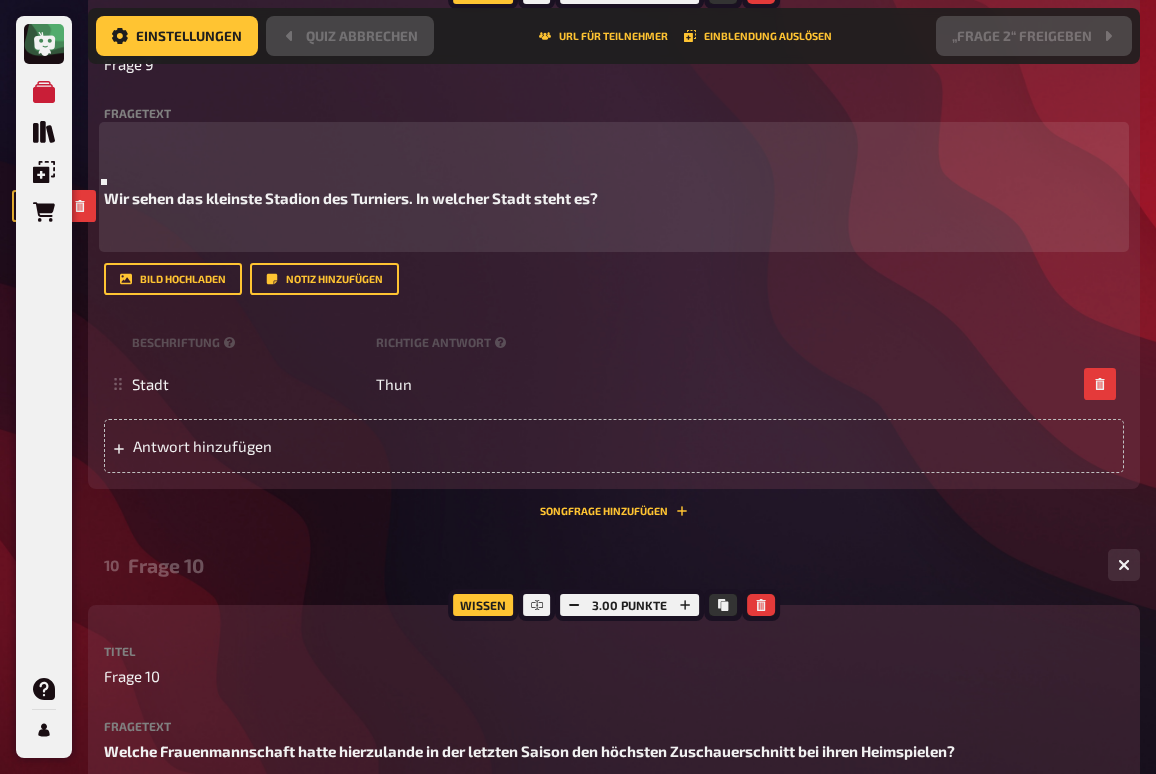 click on "﻿" at bounding box center [614, 138] 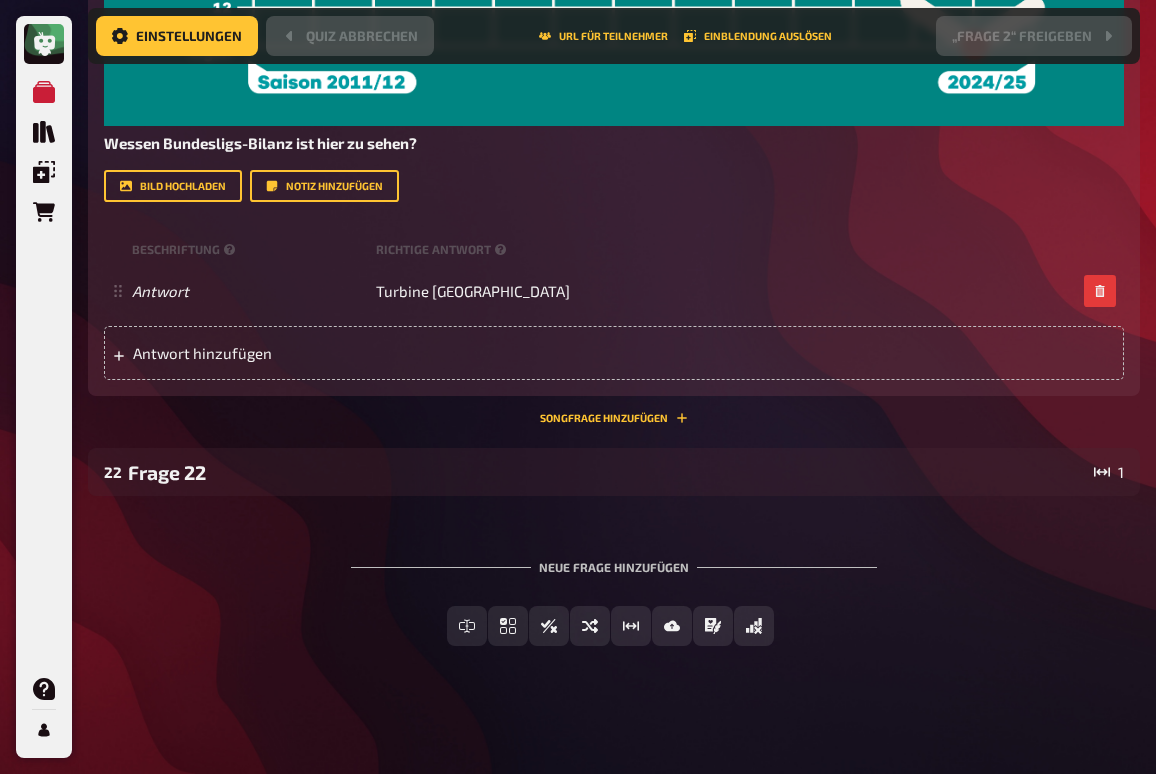 scroll, scrollTop: 4484, scrollLeft: 0, axis: vertical 